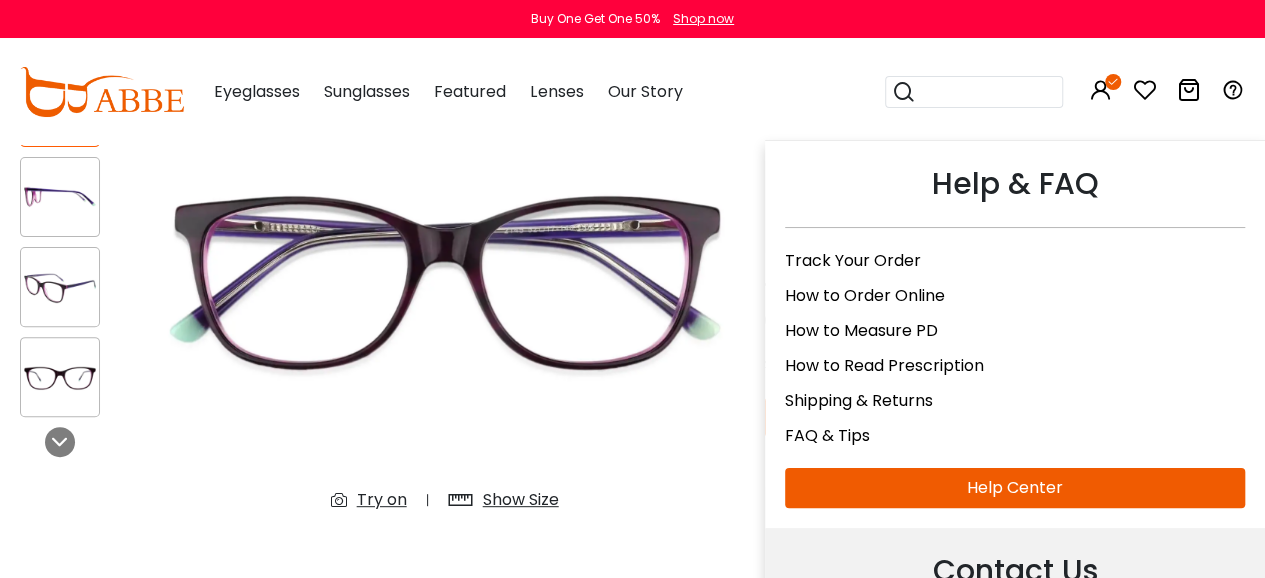 scroll, scrollTop: 0, scrollLeft: 0, axis: both 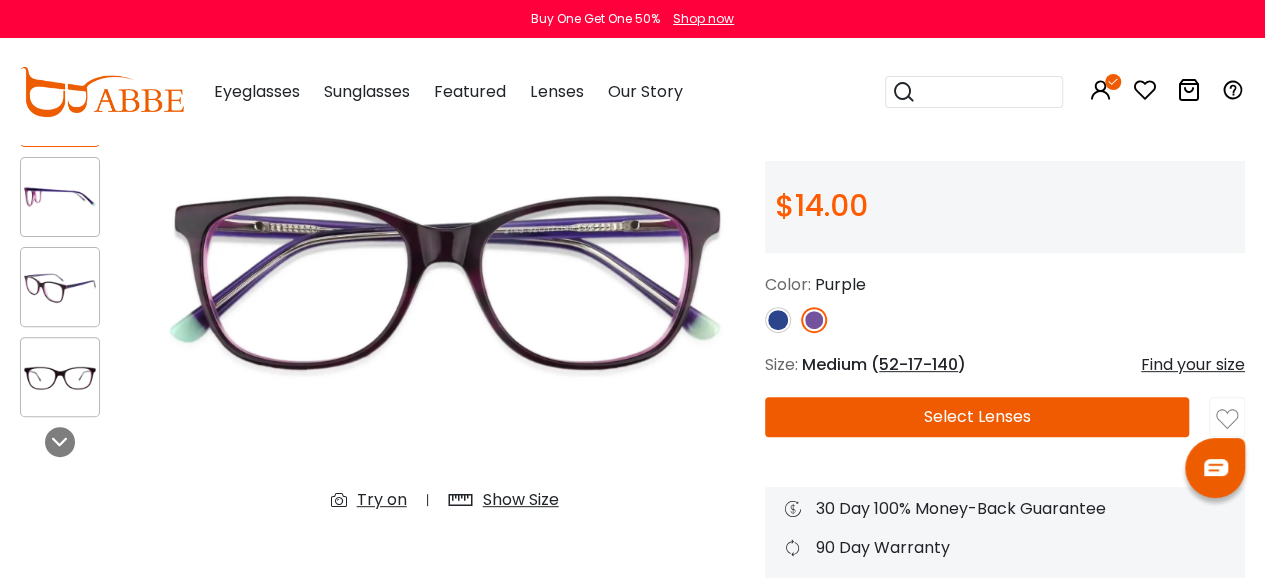 click at bounding box center [1145, 90] 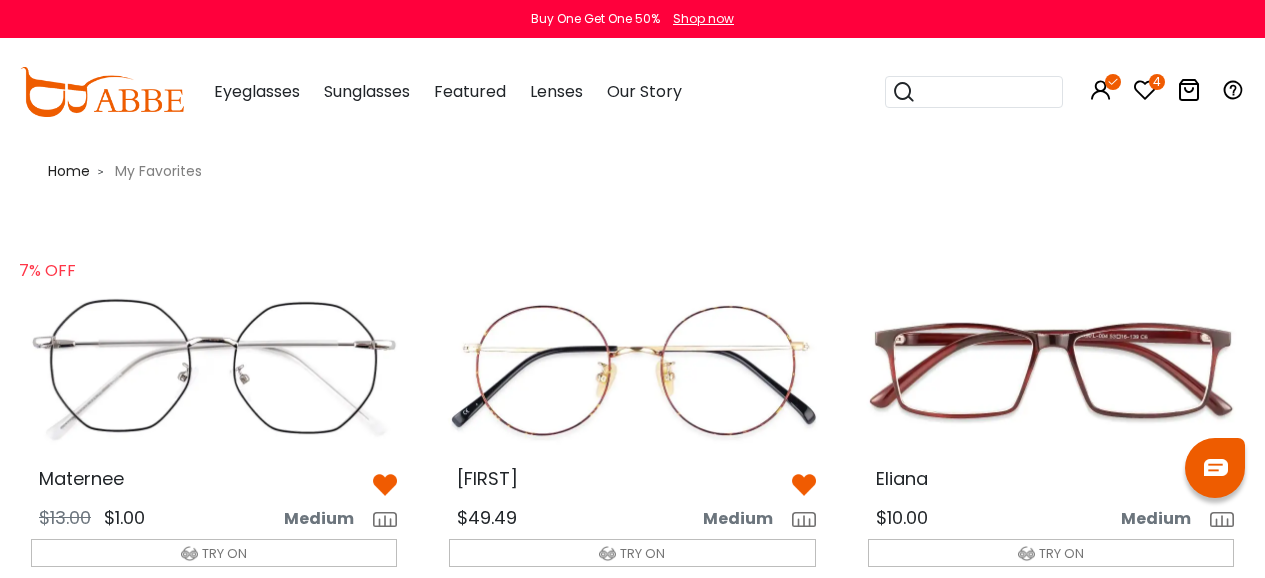 scroll, scrollTop: 0, scrollLeft: 0, axis: both 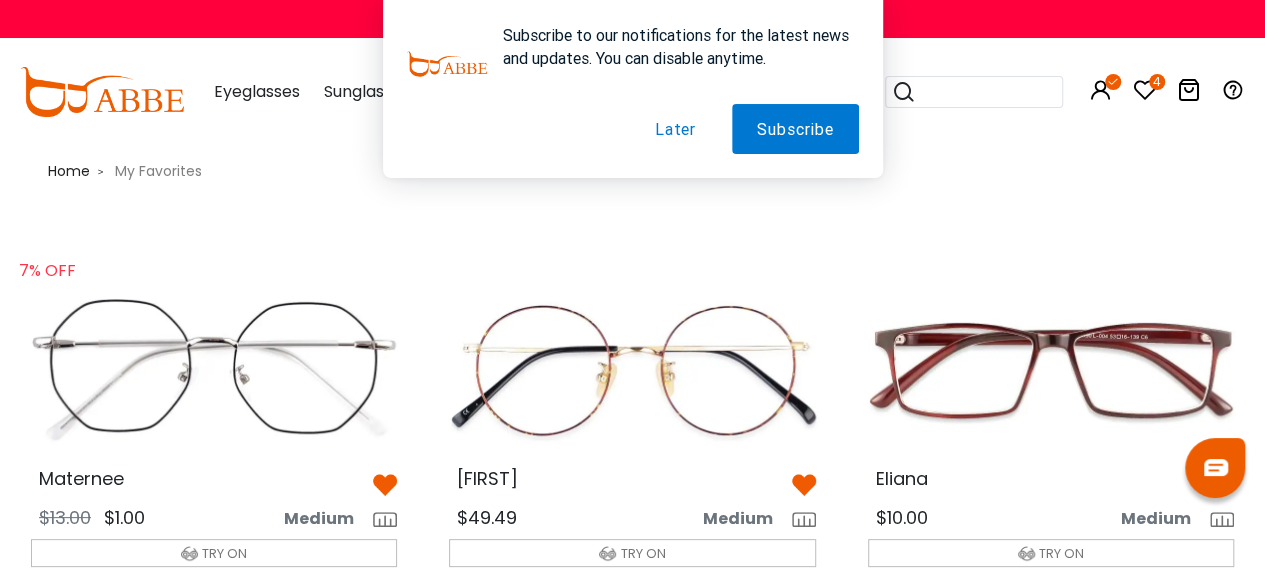 drag, startPoint x: 1118, startPoint y: 90, endPoint x: 1094, endPoint y: 95, distance: 24.5153 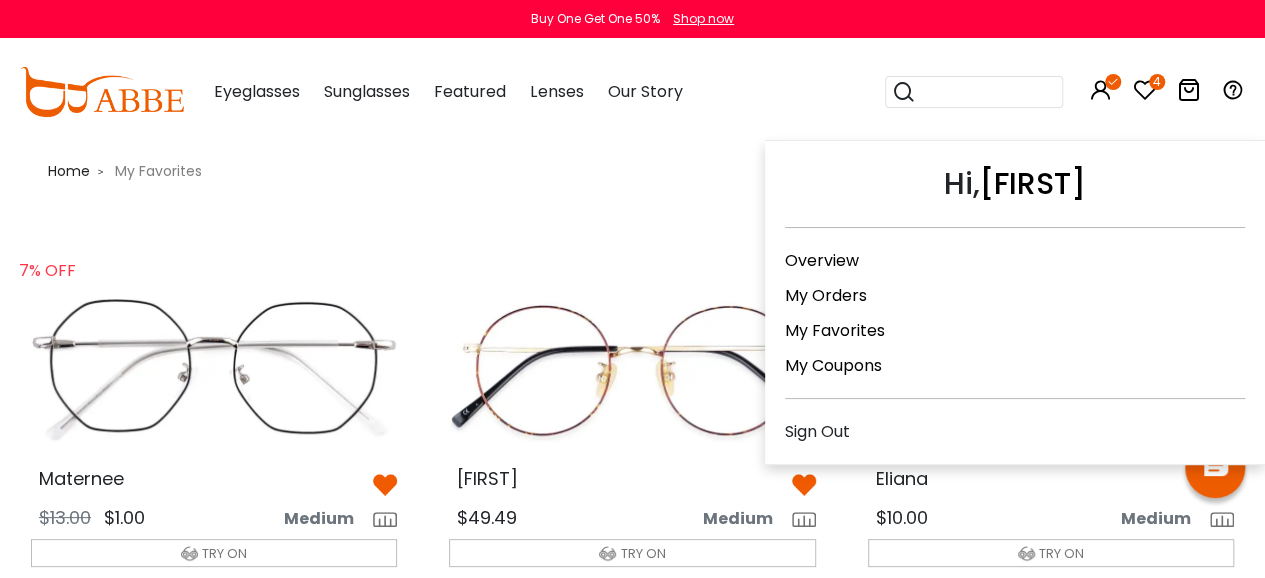 click at bounding box center (1101, 90) 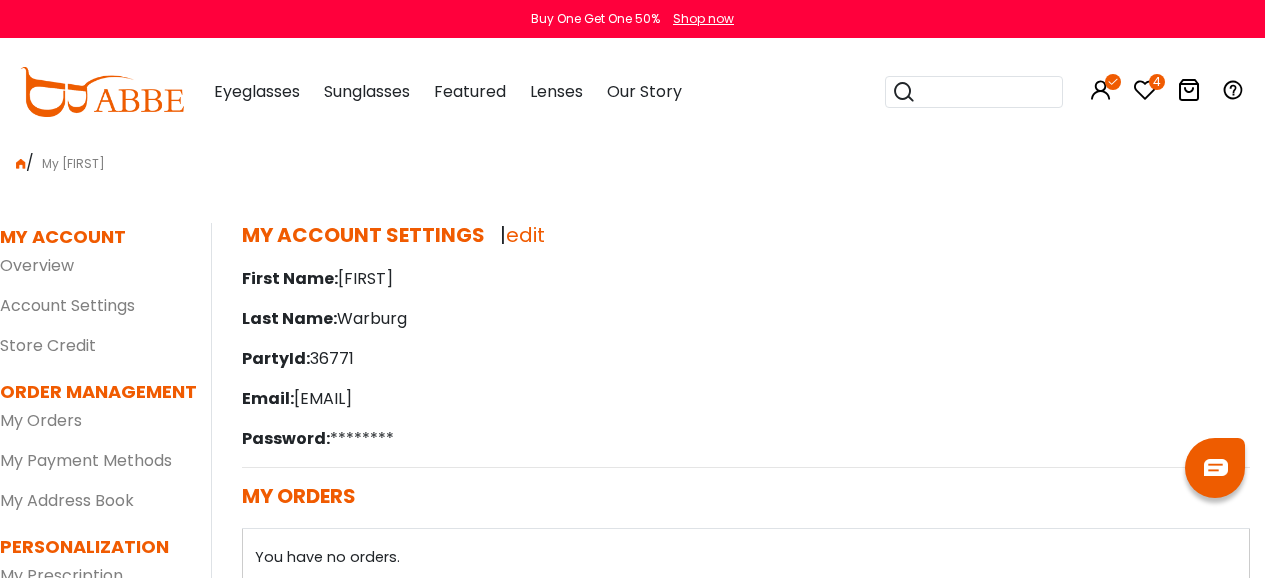 scroll, scrollTop: 0, scrollLeft: 0, axis: both 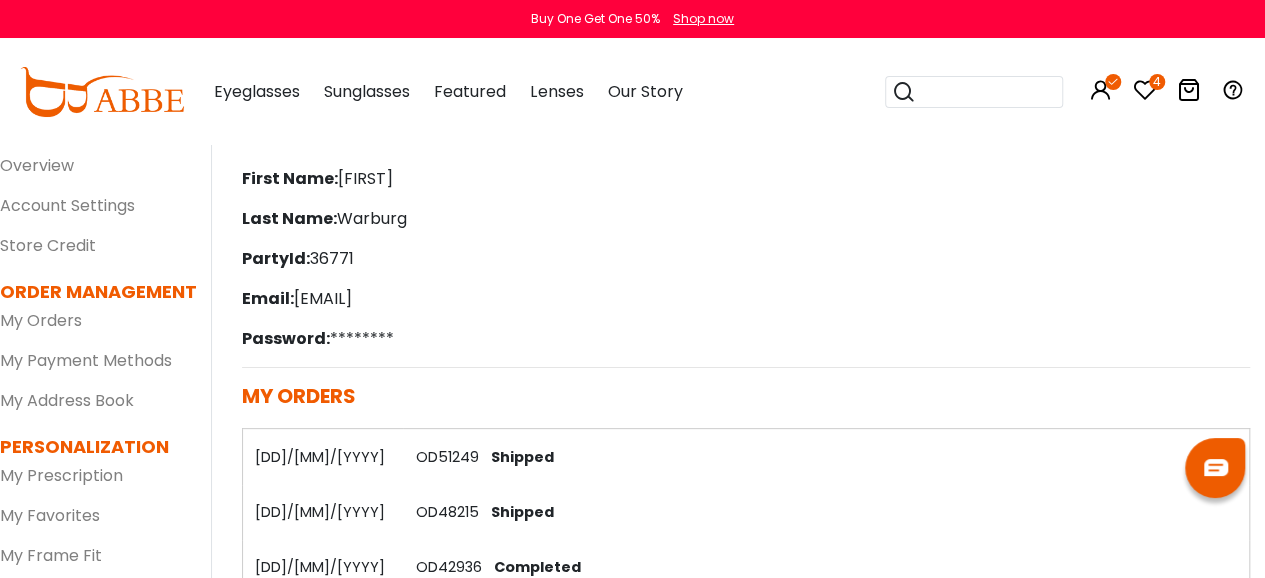 click on "My Orders" at bounding box center (41, 320) 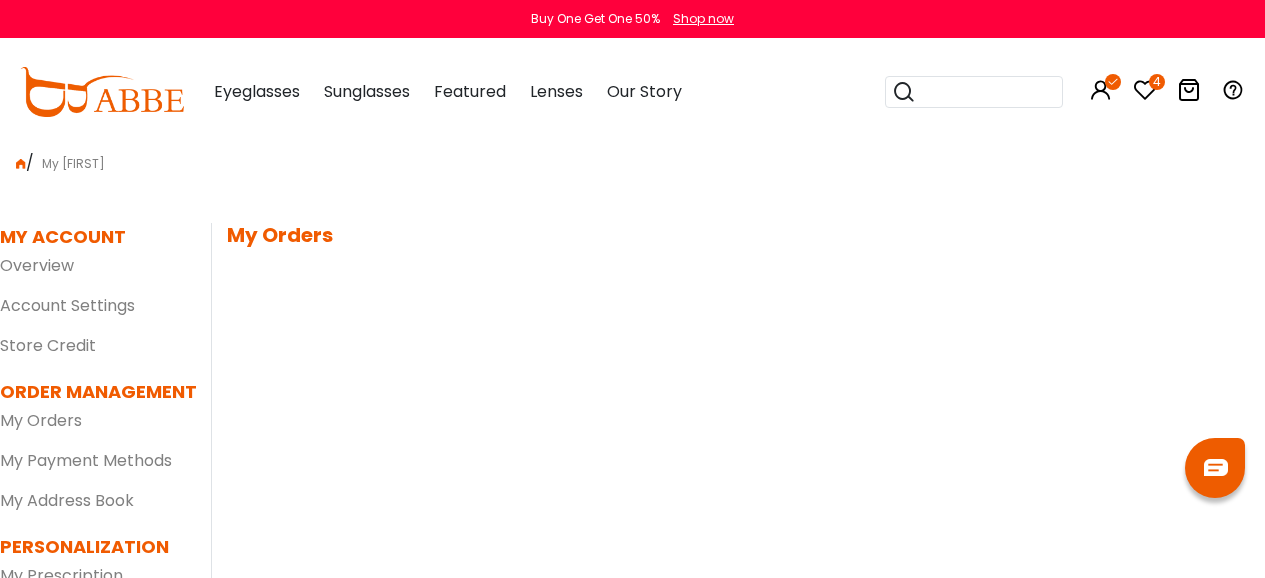 scroll, scrollTop: 0, scrollLeft: 0, axis: both 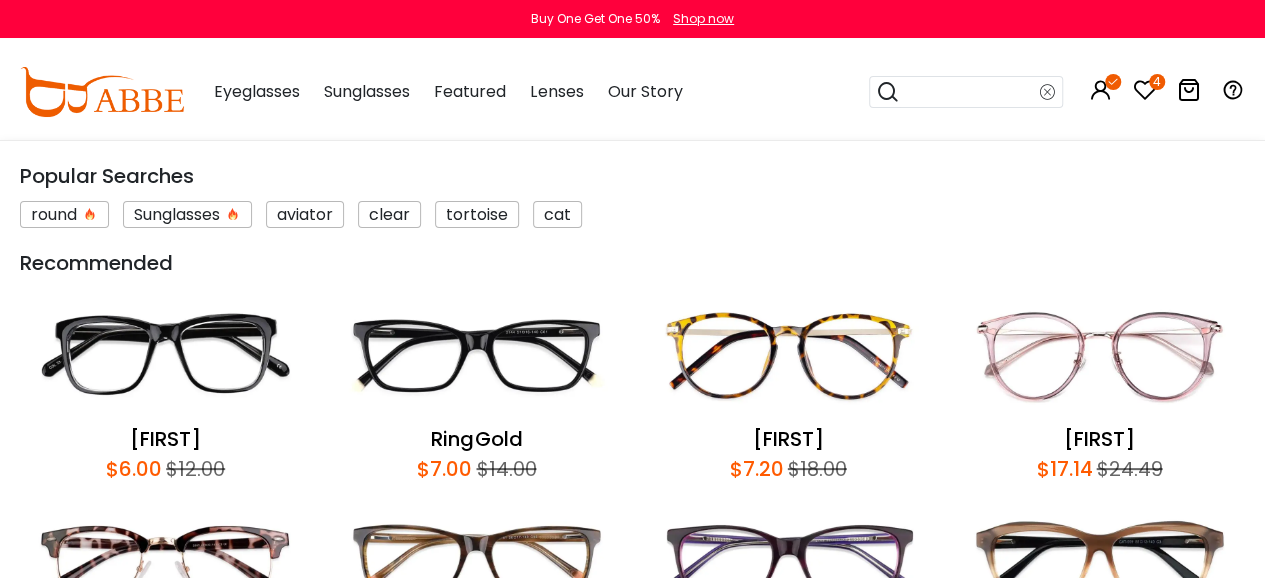 click at bounding box center [970, 92] 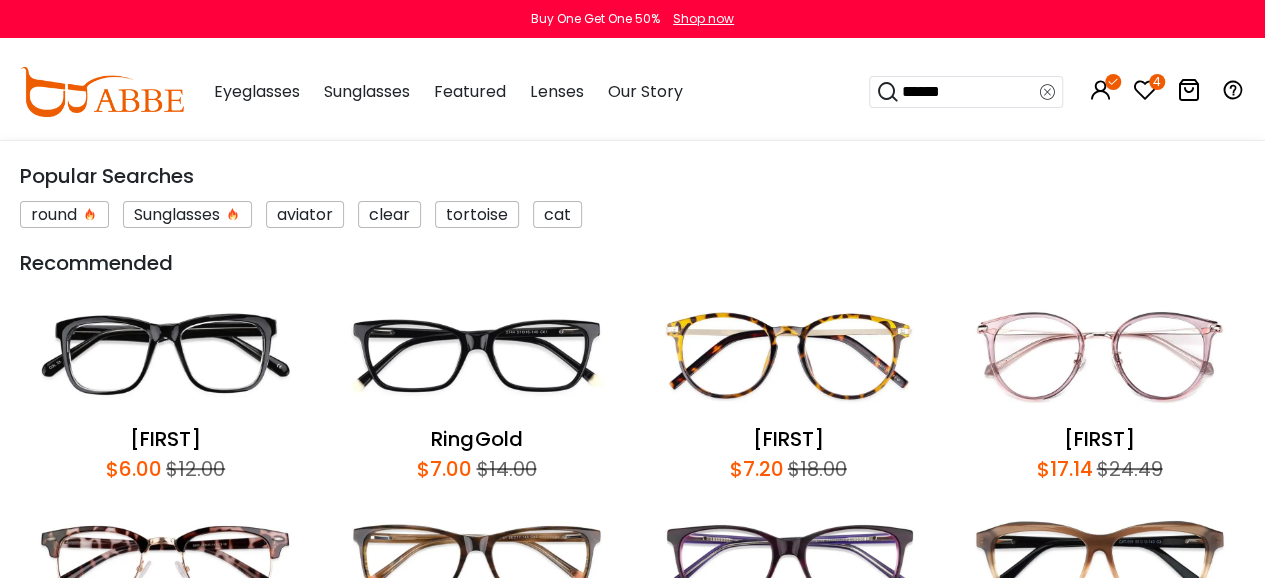 type on "*******" 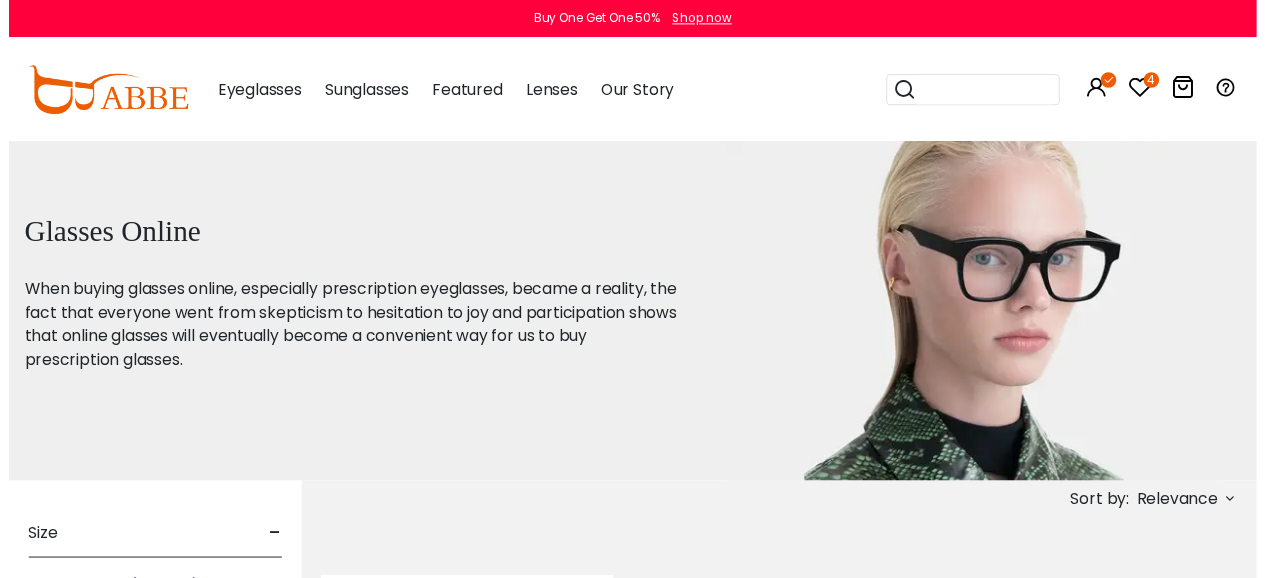 scroll, scrollTop: 0, scrollLeft: 0, axis: both 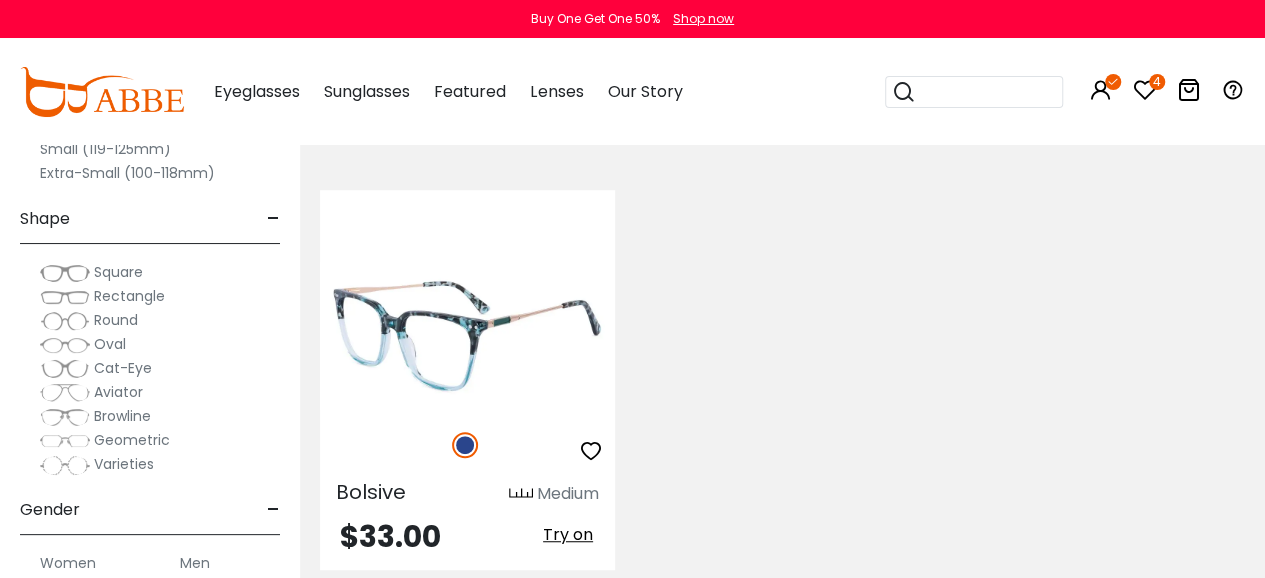 click at bounding box center (467, 335) 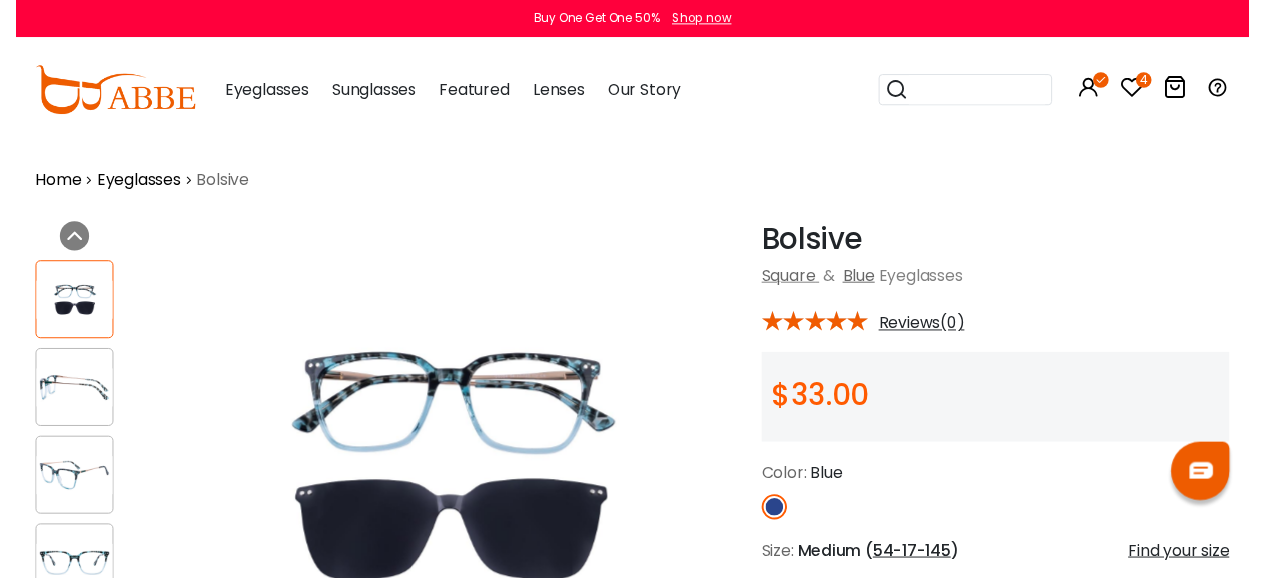 scroll, scrollTop: 0, scrollLeft: 0, axis: both 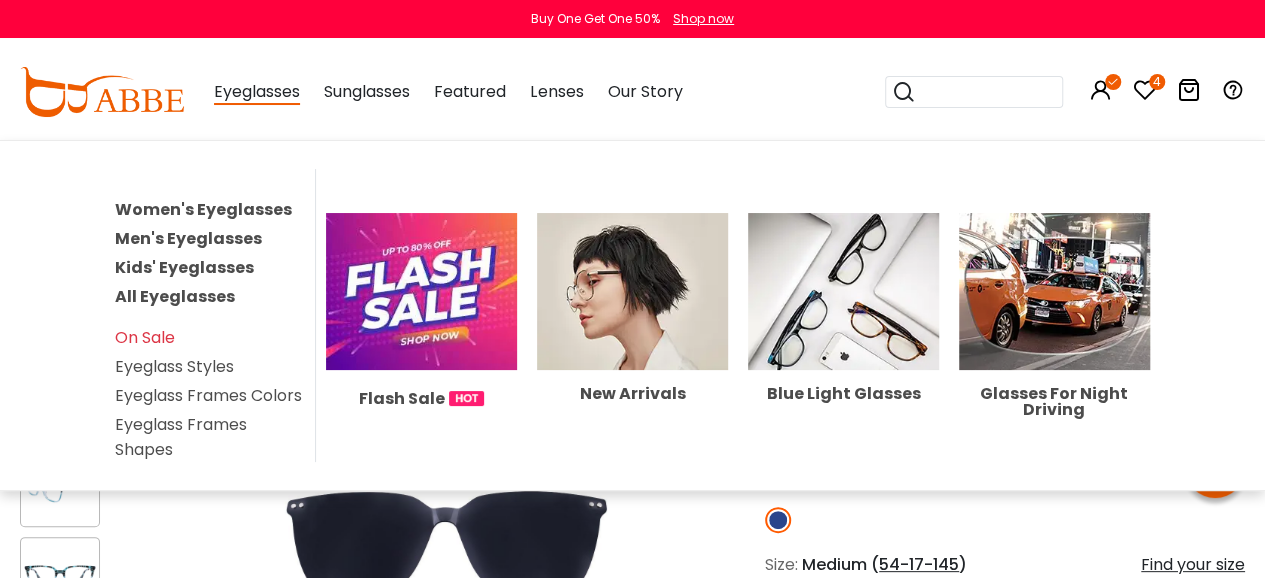 click on "Women's Eyeglasses" at bounding box center (203, 209) 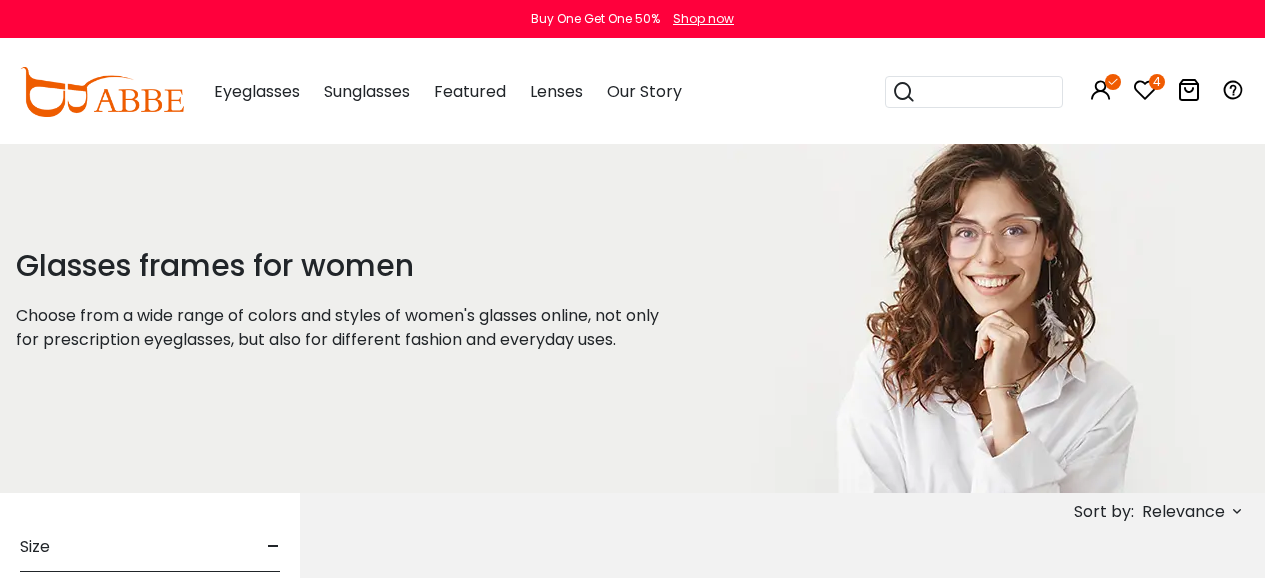 scroll, scrollTop: 0, scrollLeft: 0, axis: both 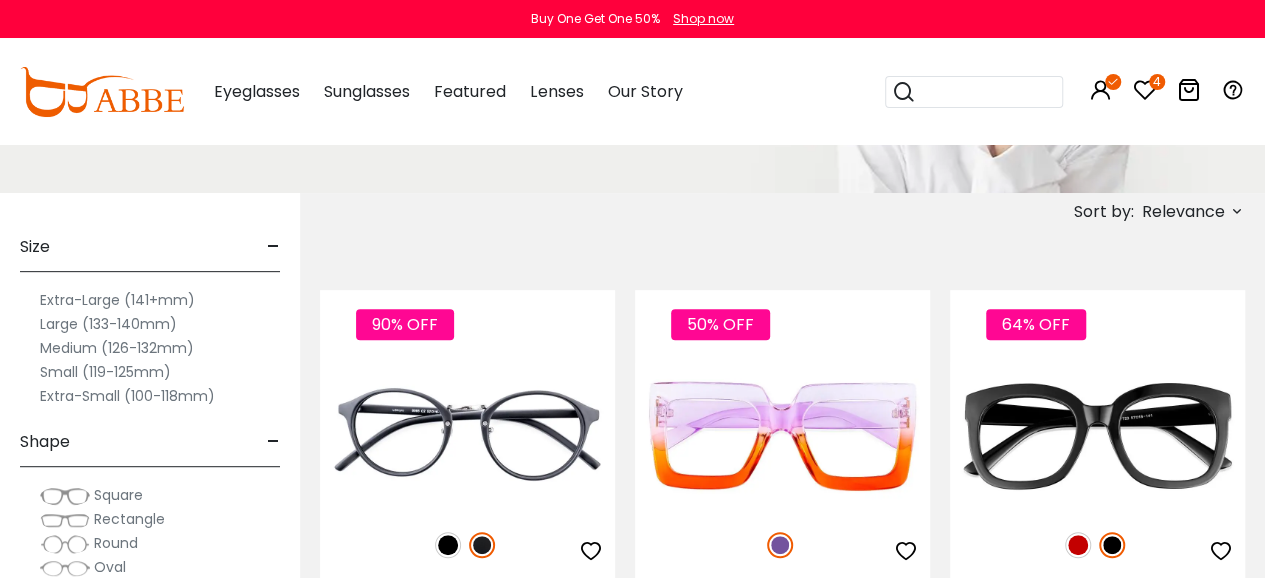 click on "Medium (126-132mm)" at bounding box center (150, 348) 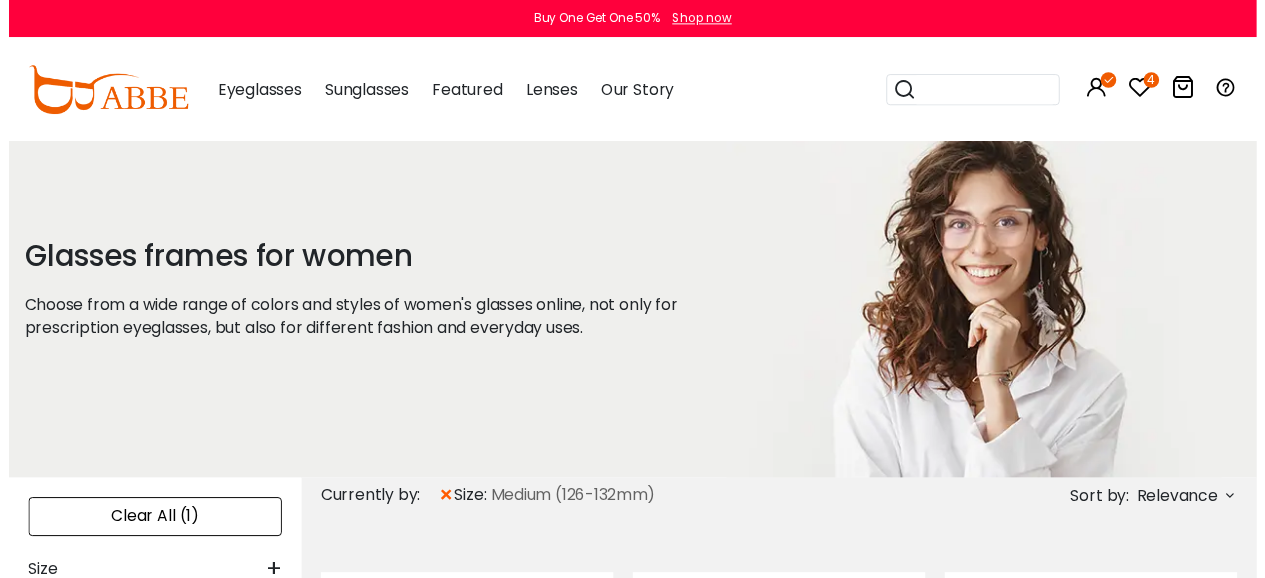 scroll, scrollTop: 0, scrollLeft: 0, axis: both 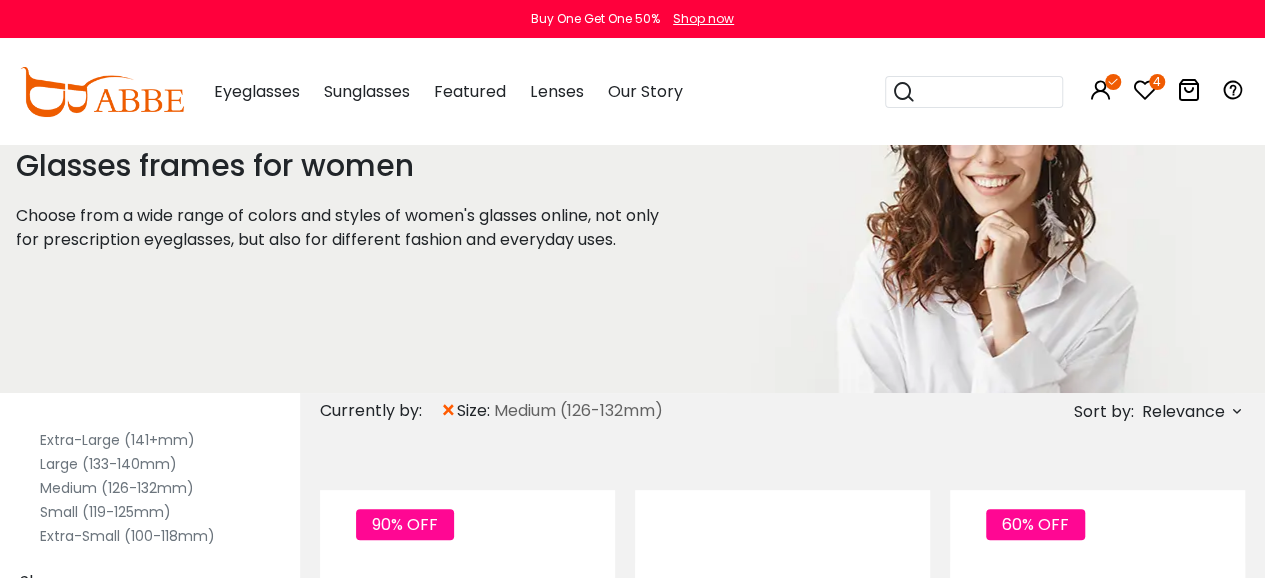 click on "Medium (126-132mm)" at bounding box center [117, 488] 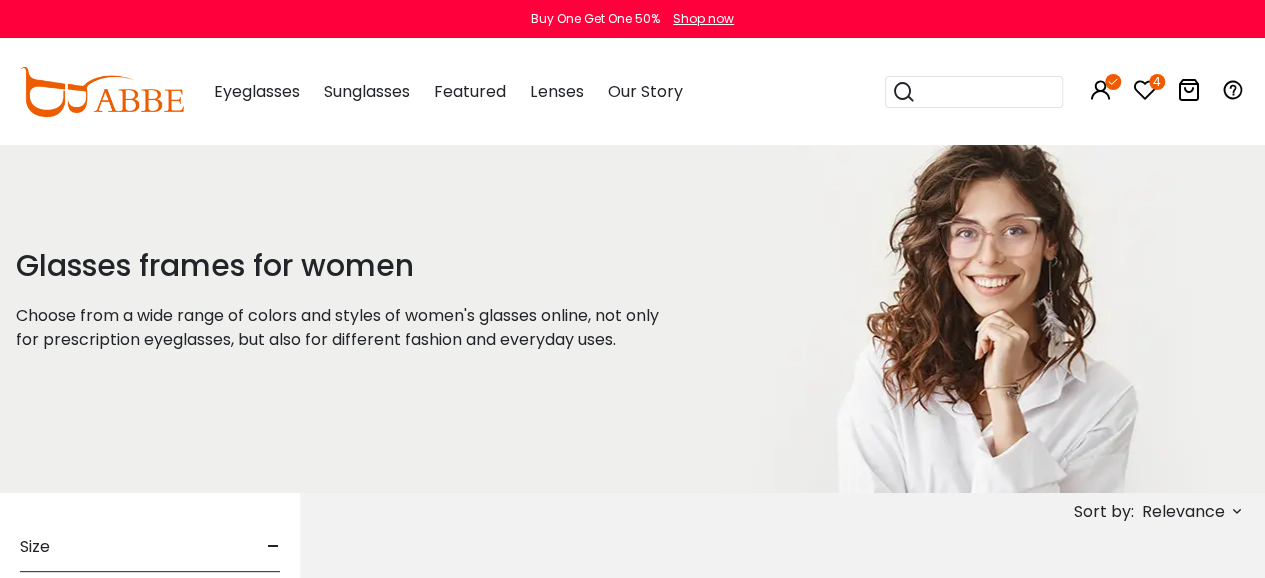 scroll, scrollTop: 0, scrollLeft: 0, axis: both 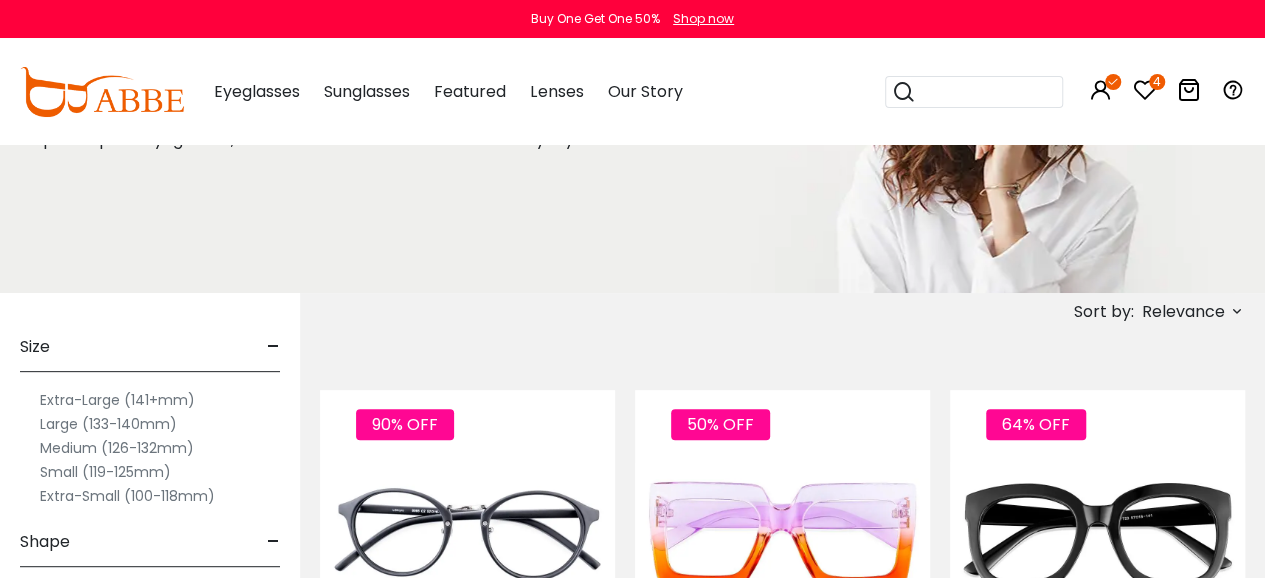 click on "Medium (126-132mm)" at bounding box center [117, 448] 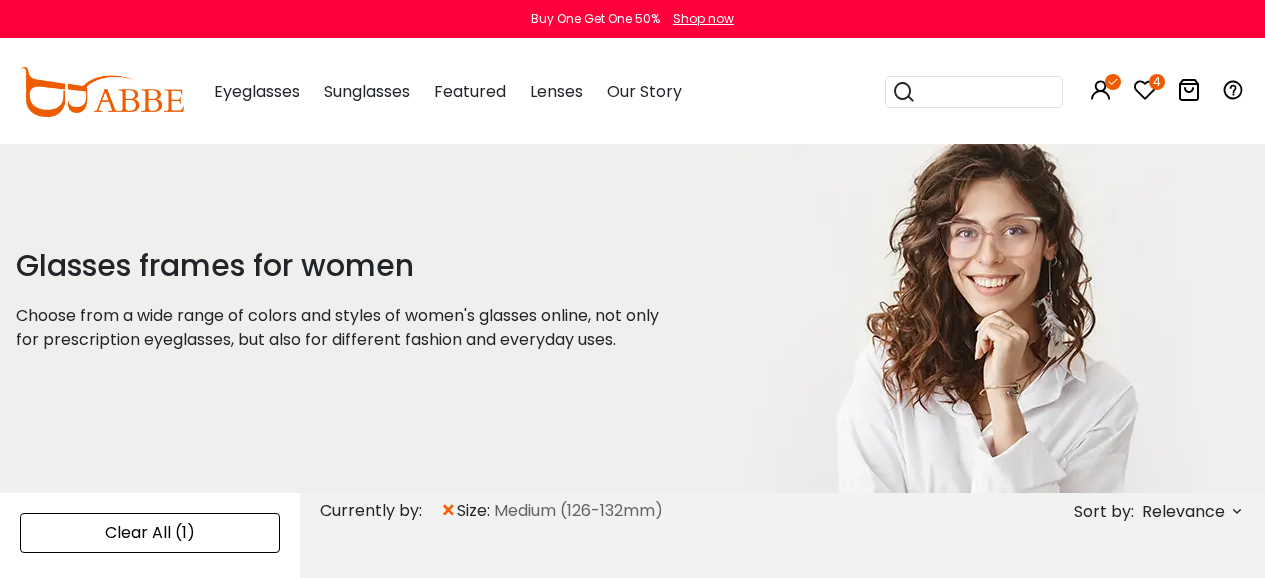 scroll, scrollTop: 0, scrollLeft: 0, axis: both 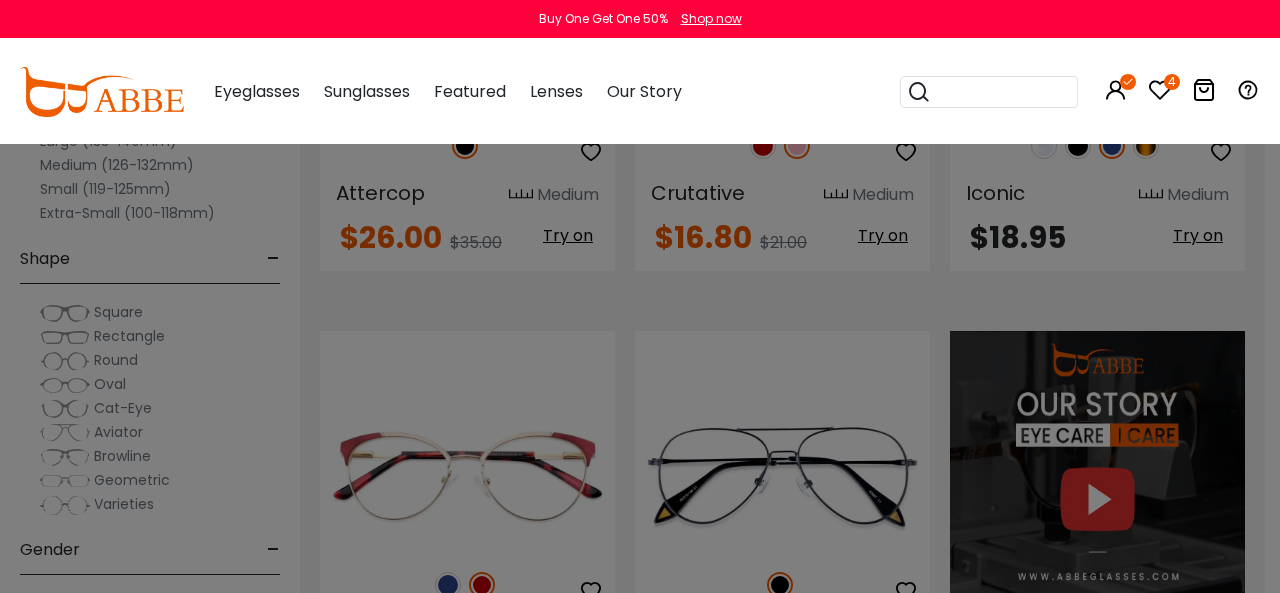 click on "Eyeglasses
Thanks for your subscription
Please use coupon code " NEWCOMER " to get high-quality frames for only $1 on your first order. We have a wide range of over 60 frames in stock to choose from.
Copy this coupon code by click the button below, or you can get this coupon code by checking your email laterly.
Copy
Buy One Get One 50%
Shop now
4 0" at bounding box center (640, 3937) 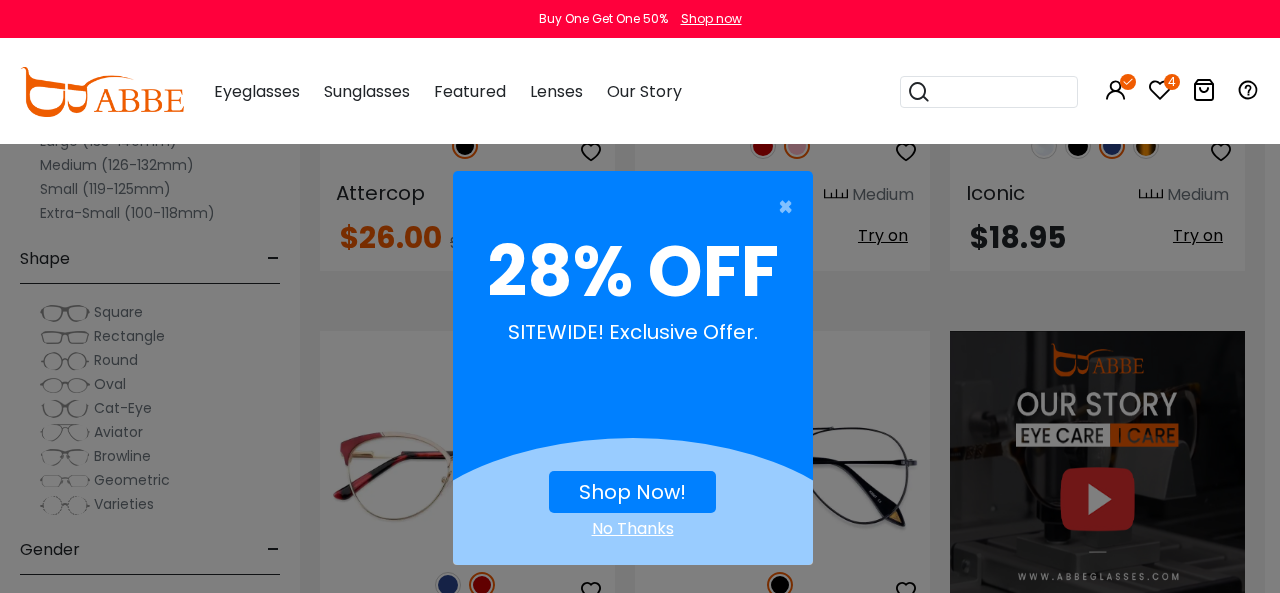 click on "×
28% OFF
SITEWIDE! Exclusive Offer.
Shop Now!
No Thanks" at bounding box center [640, 296] 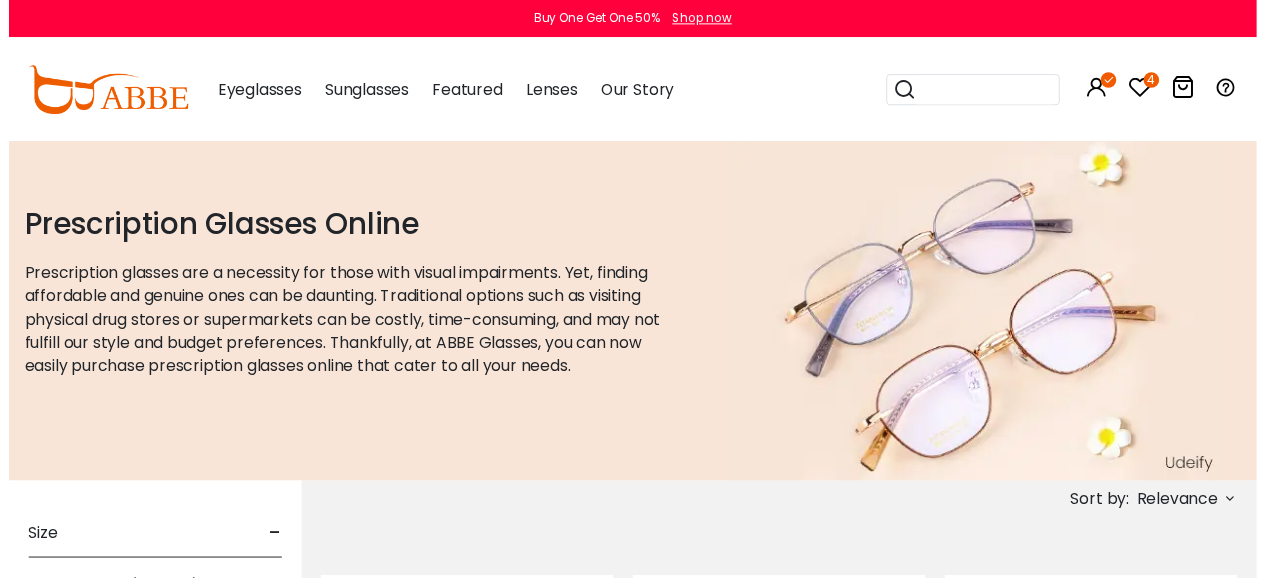 scroll, scrollTop: 0, scrollLeft: 0, axis: both 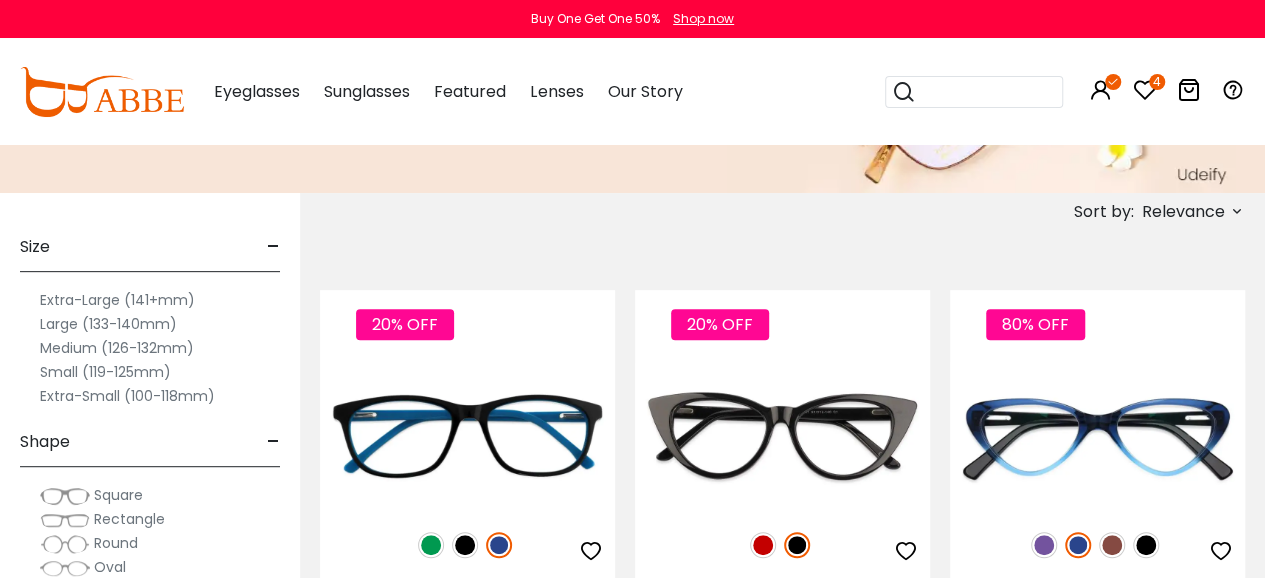 click on "Medium (126-132mm)" at bounding box center [117, 348] 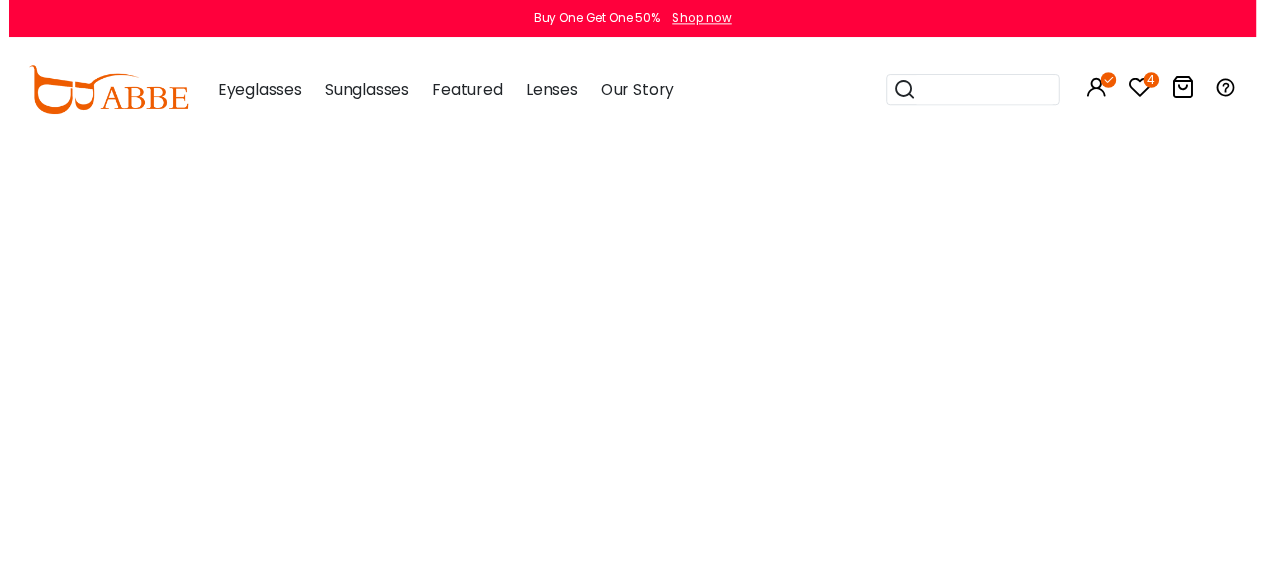scroll, scrollTop: 0, scrollLeft: 0, axis: both 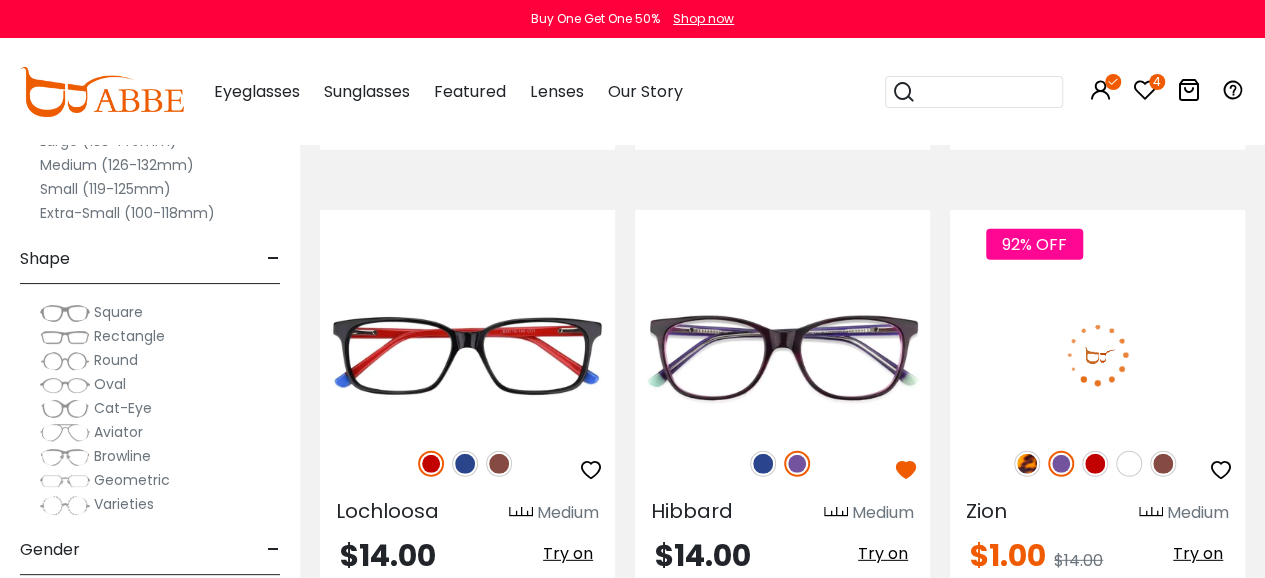 click at bounding box center (1095, 464) 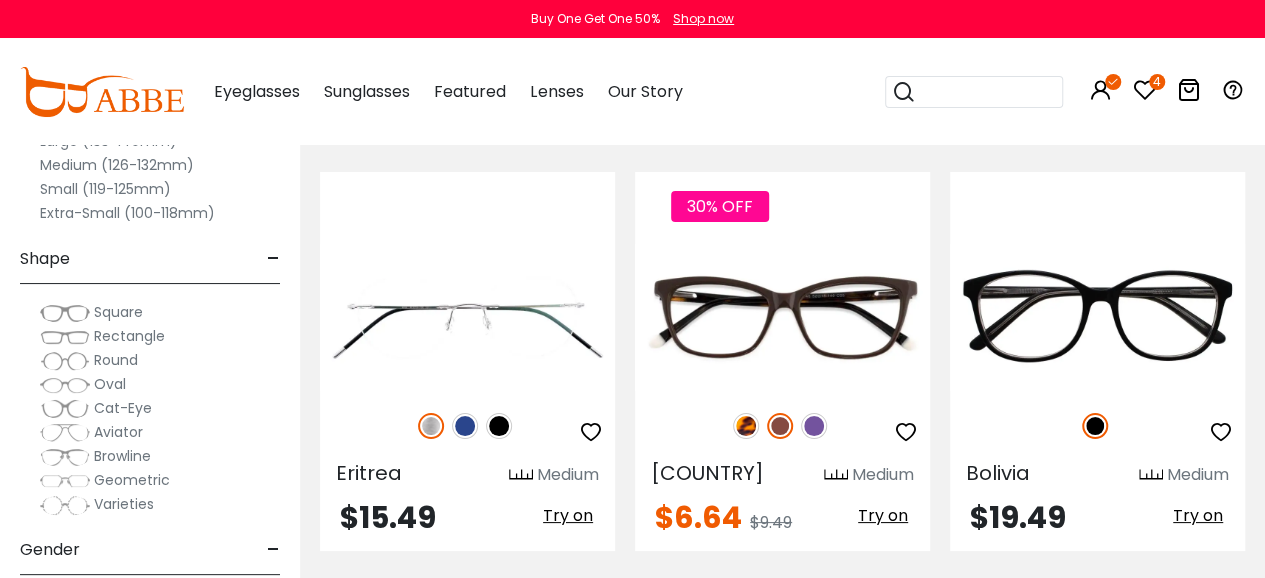 scroll, scrollTop: 7500, scrollLeft: 0, axis: vertical 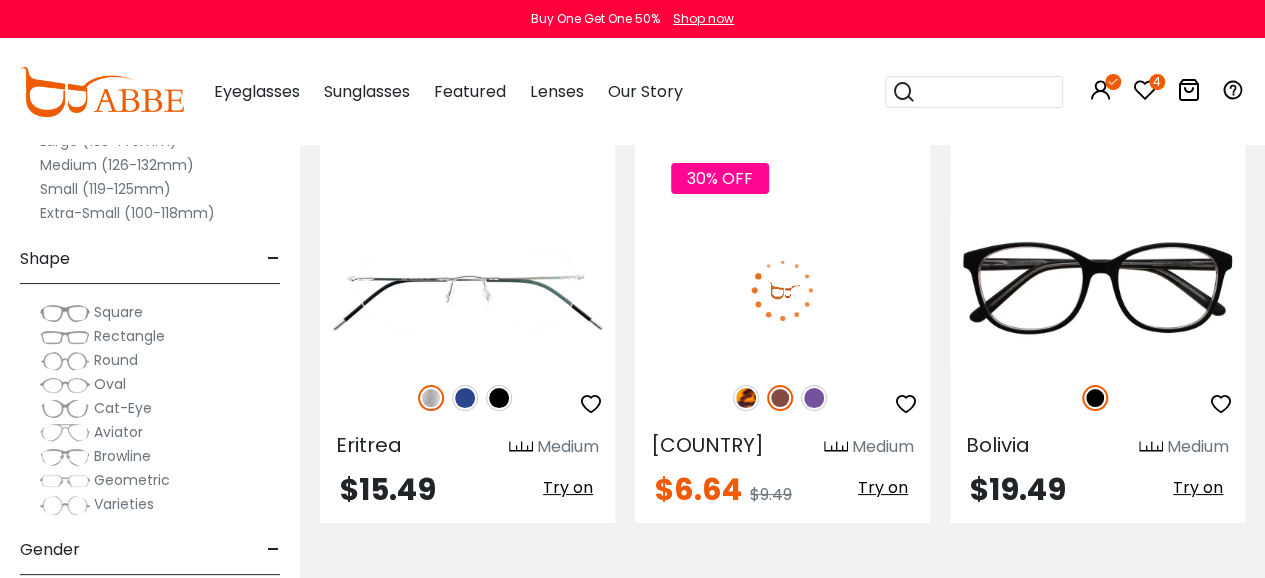 click at bounding box center [814, 398] 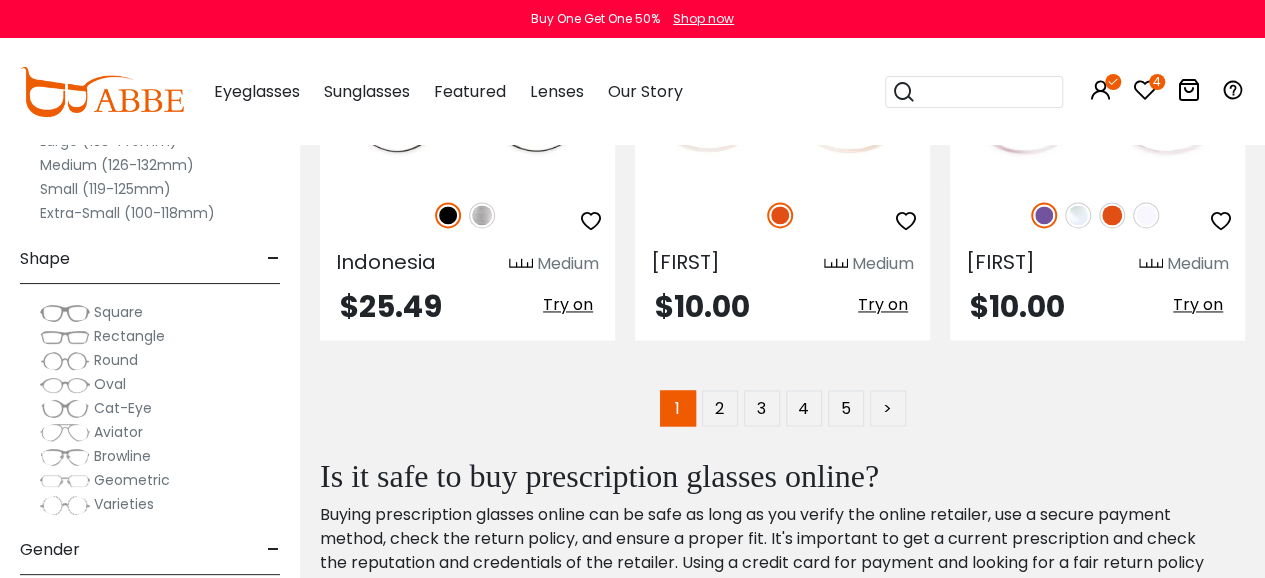 scroll, scrollTop: 9100, scrollLeft: 0, axis: vertical 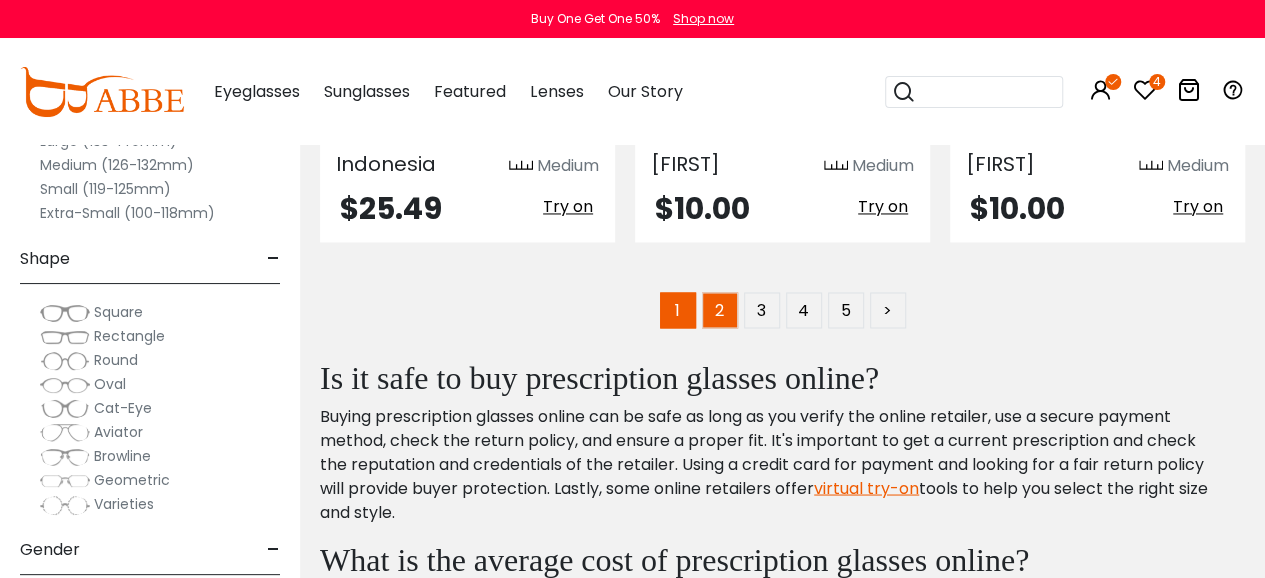 click on "2" at bounding box center [720, 310] 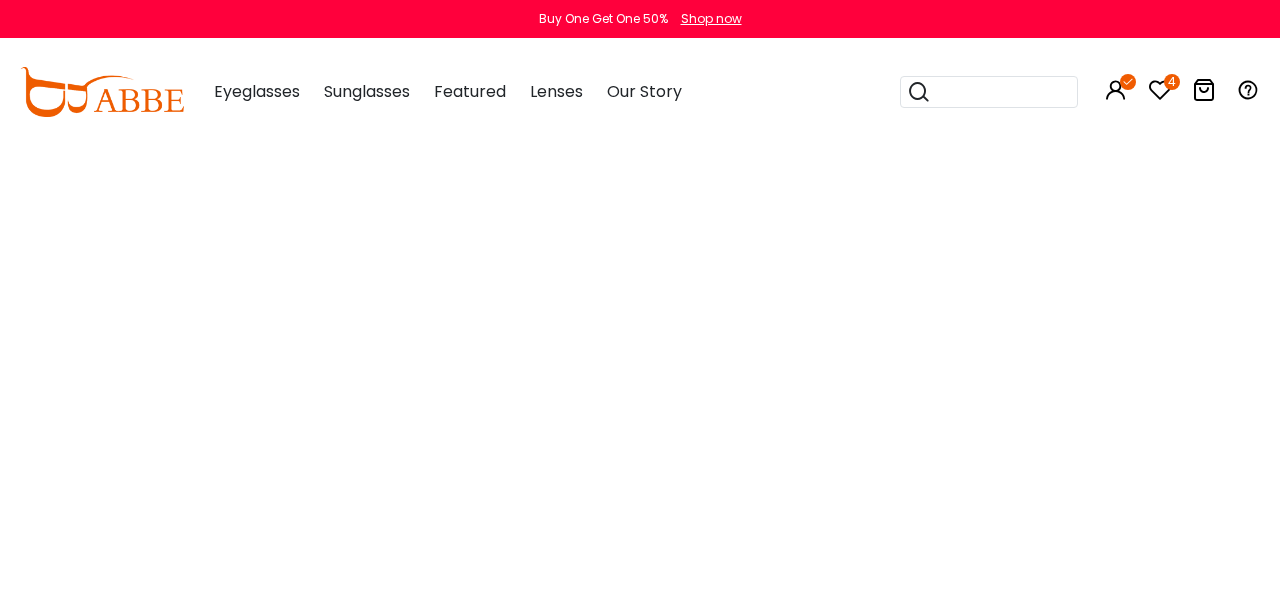 scroll, scrollTop: 0, scrollLeft: 0, axis: both 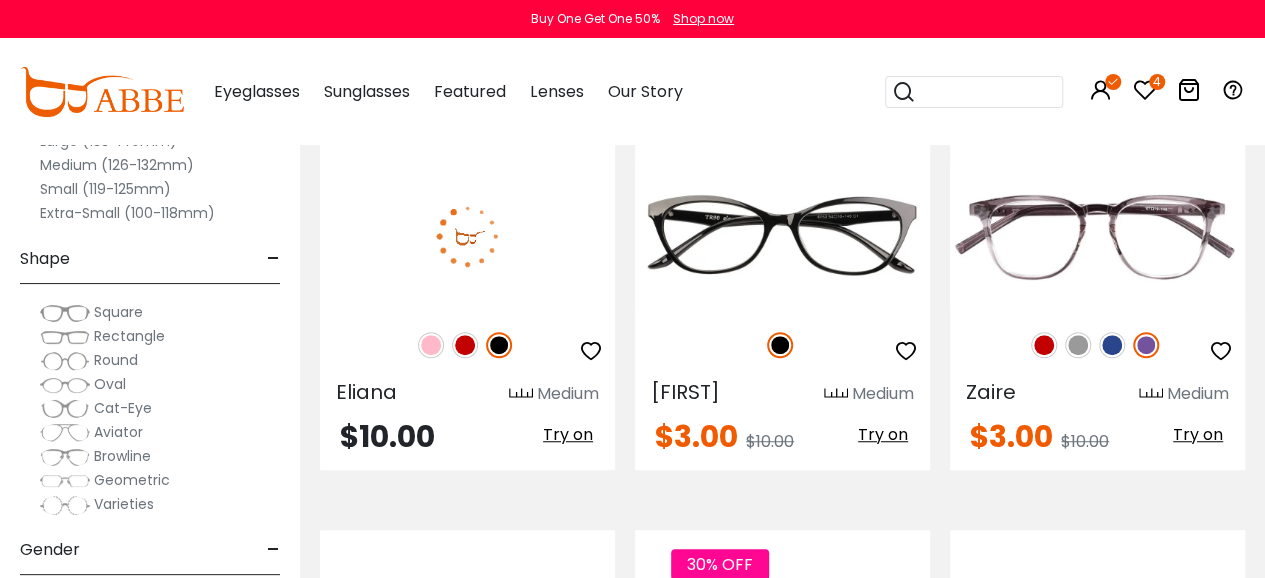 click at bounding box center (465, 345) 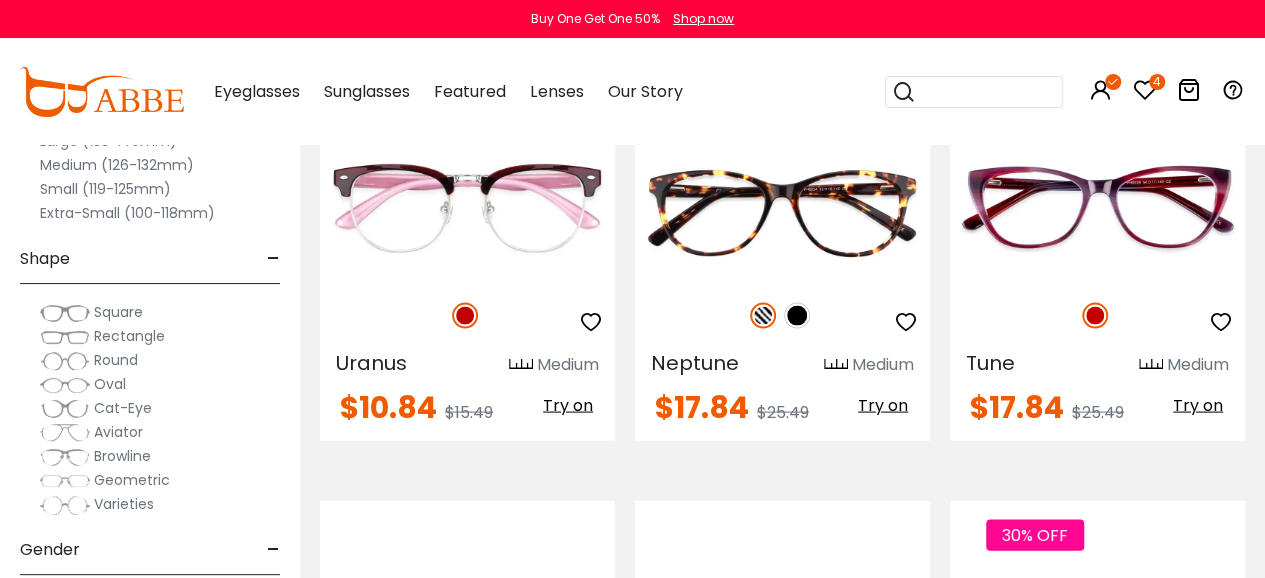 scroll, scrollTop: 2100, scrollLeft: 0, axis: vertical 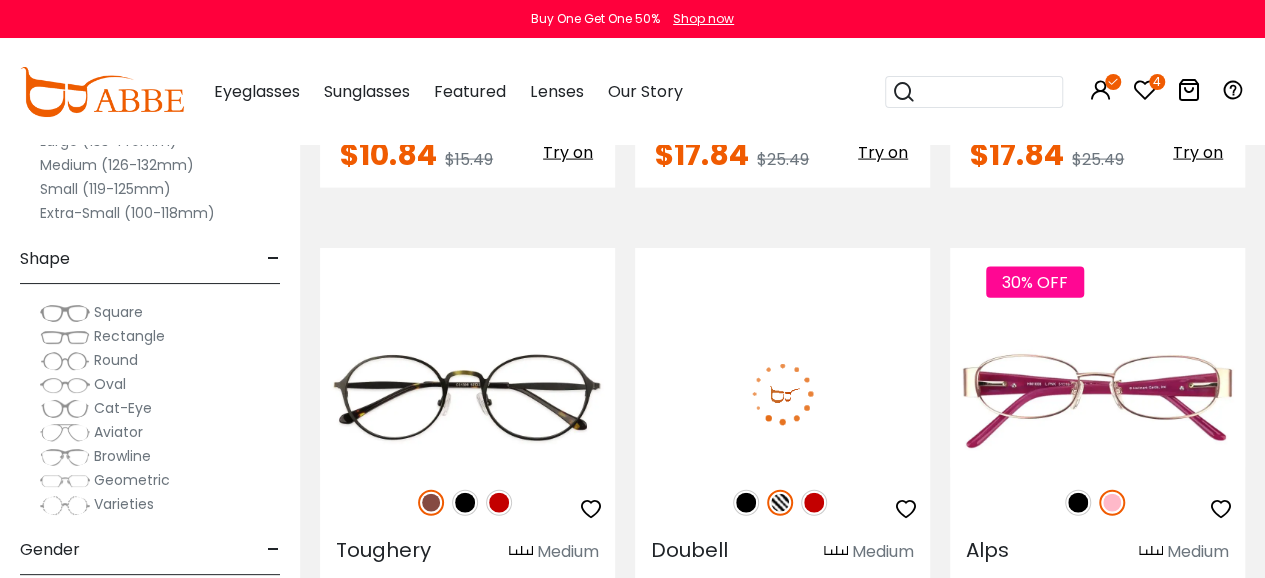 drag, startPoint x: 810, startPoint y: 497, endPoint x: 837, endPoint y: 470, distance: 38.183765 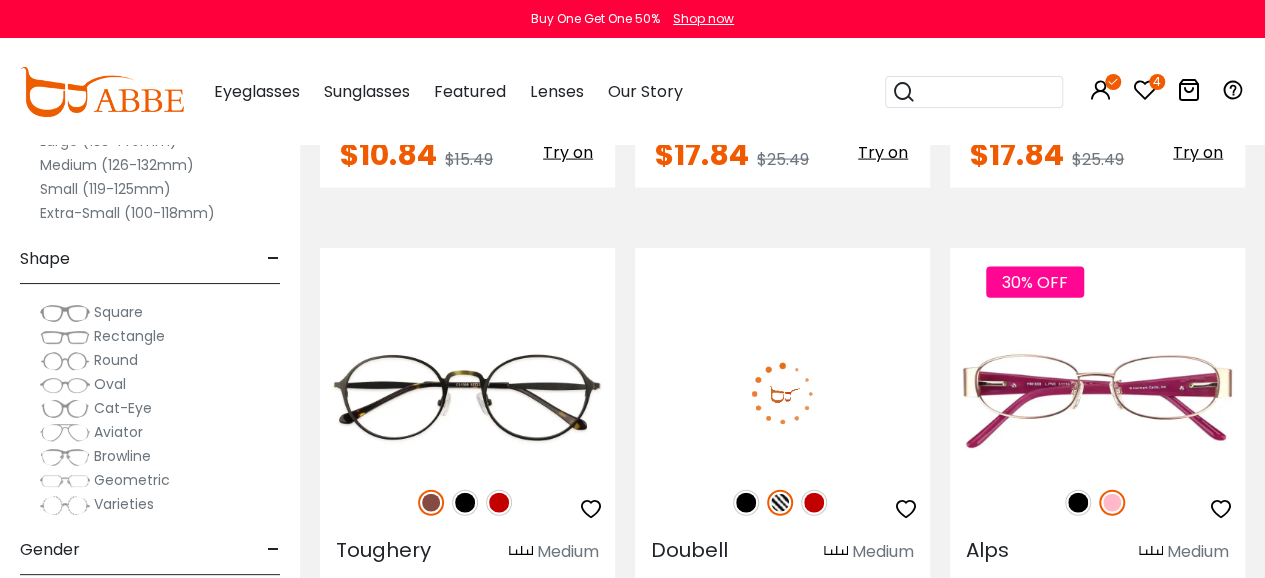 click at bounding box center [814, 503] 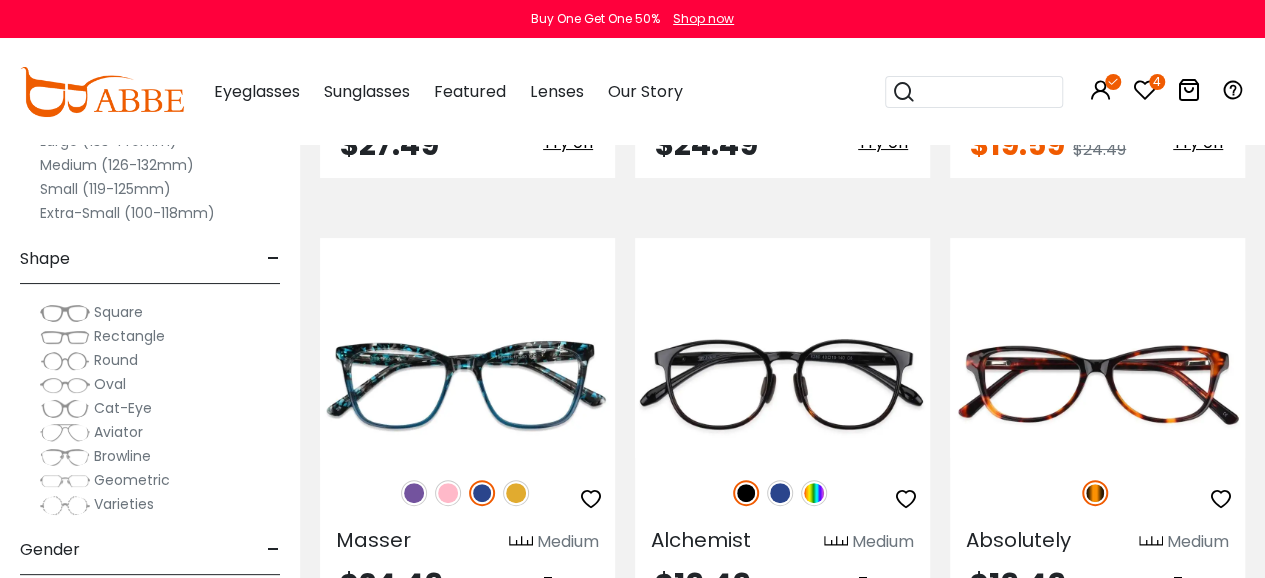 scroll, scrollTop: 3900, scrollLeft: 0, axis: vertical 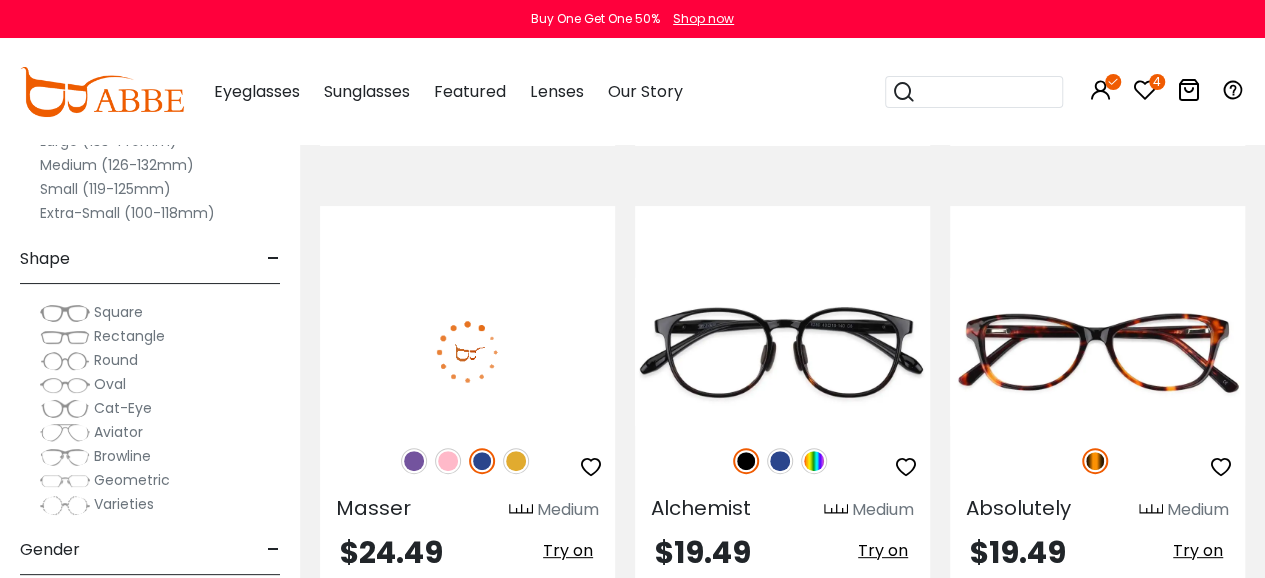 click at bounding box center [448, 461] 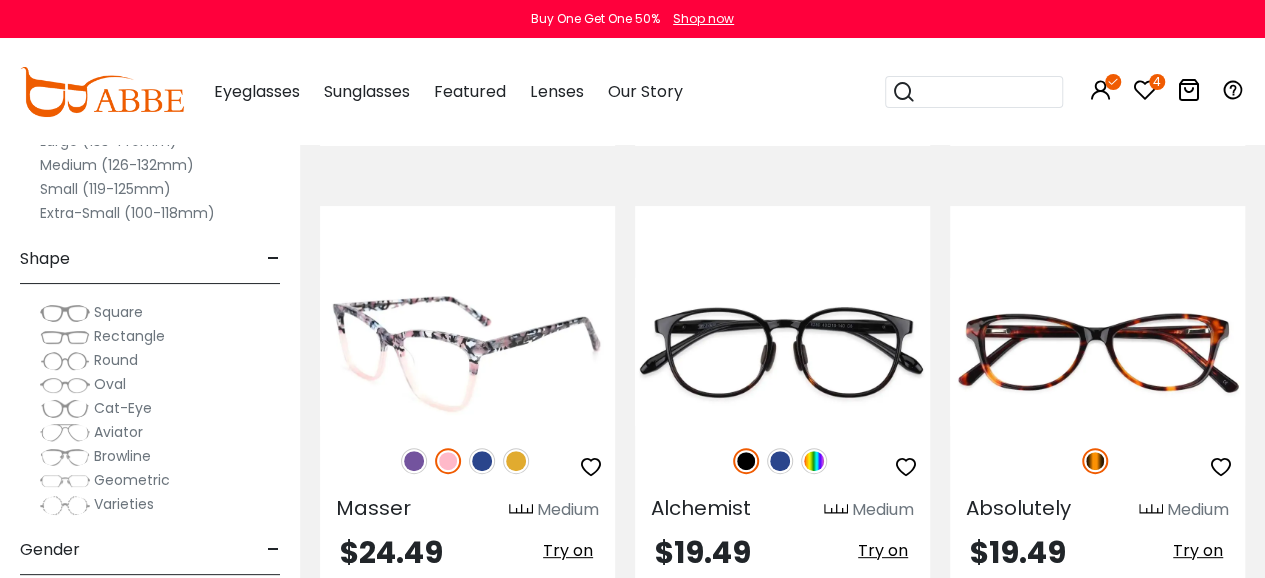 click at bounding box center [414, 461] 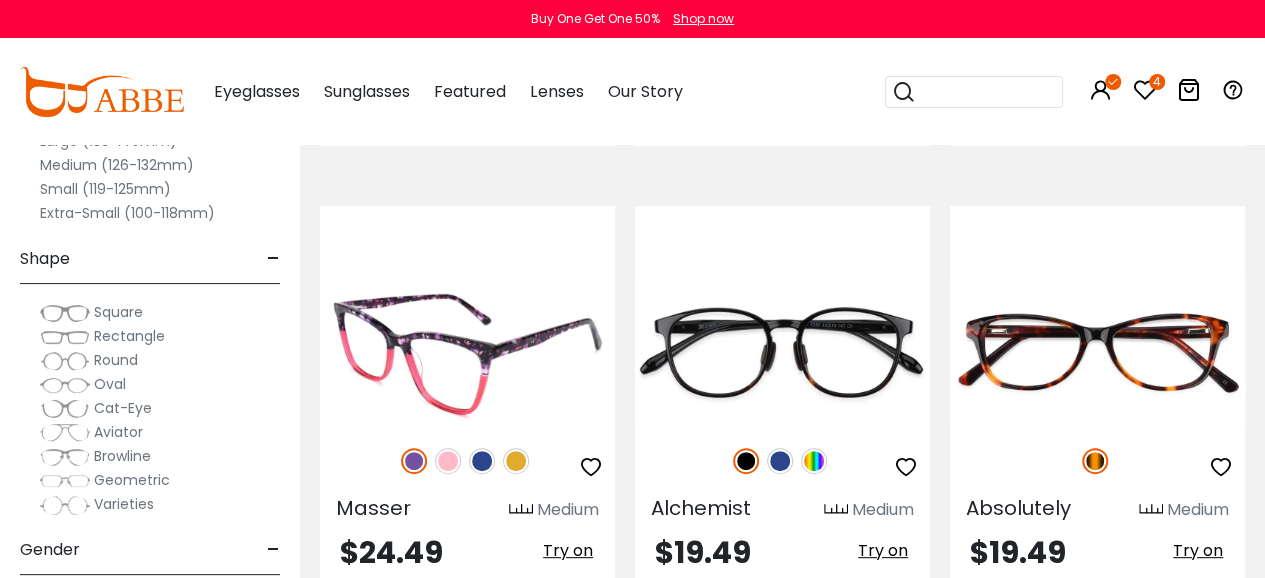 click at bounding box center [516, 461] 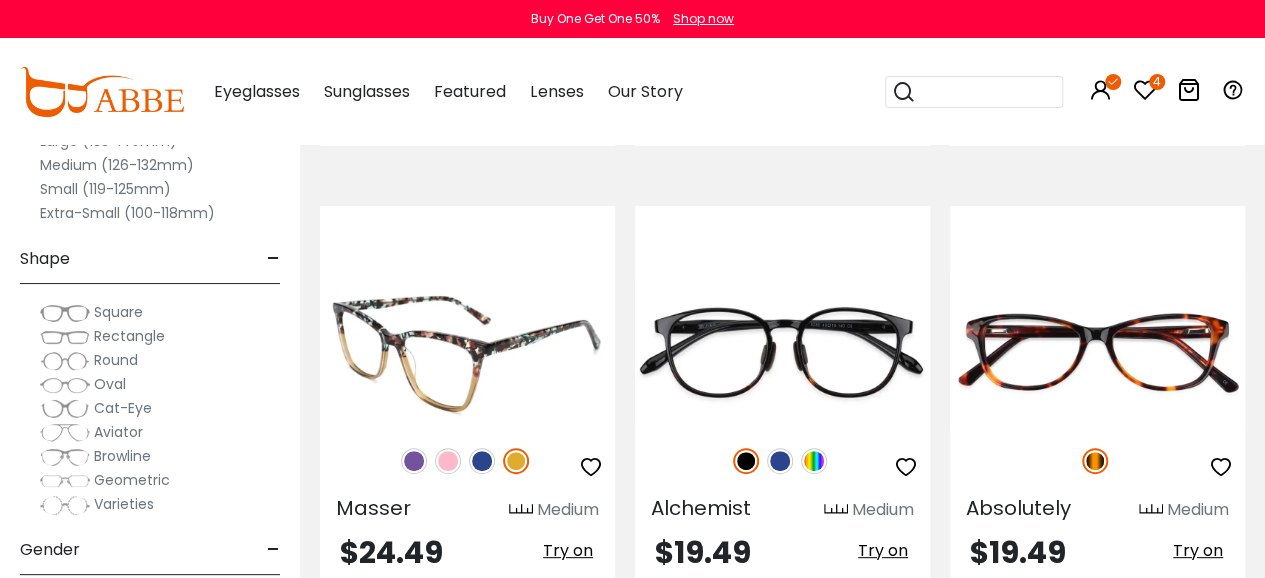 click at bounding box center [482, 461] 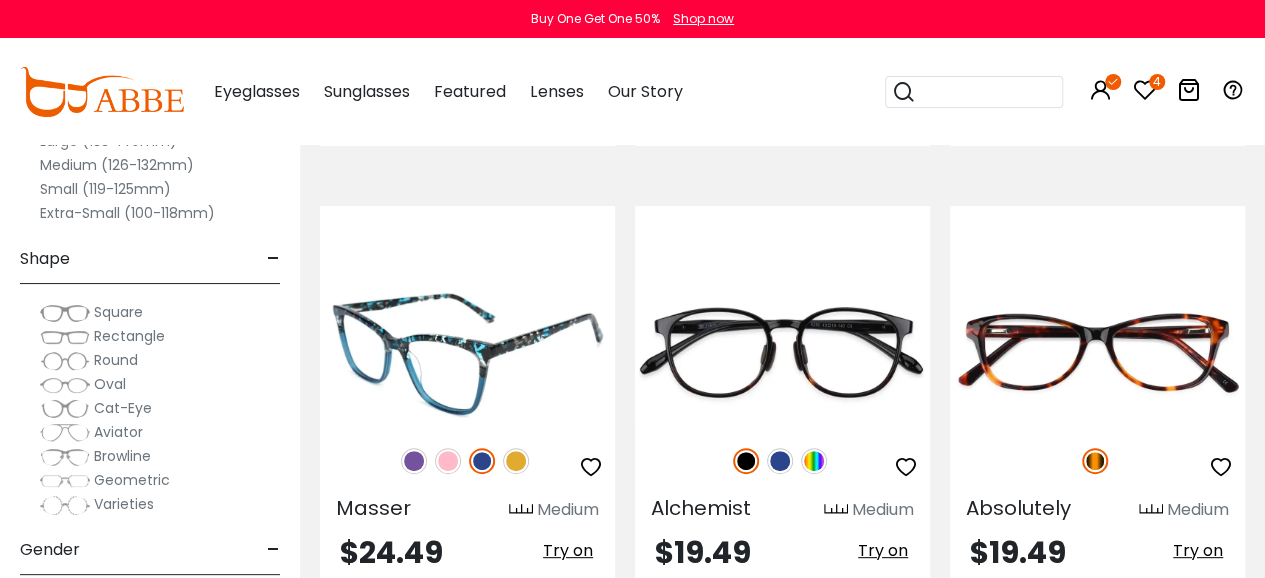 click at bounding box center (414, 461) 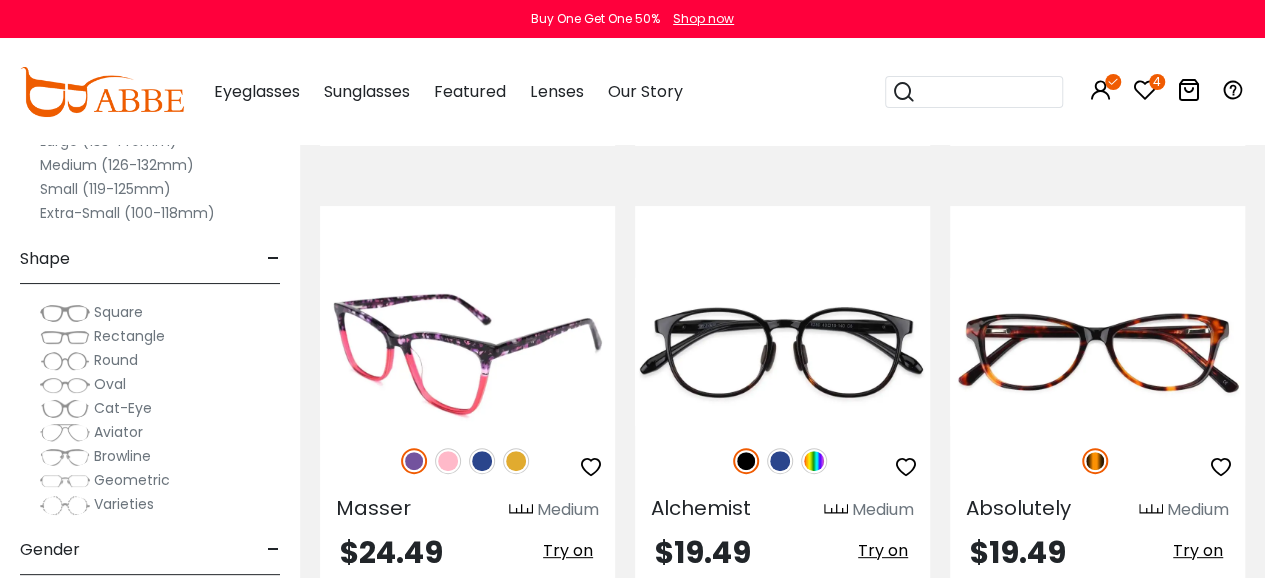 click at bounding box center [467, 351] 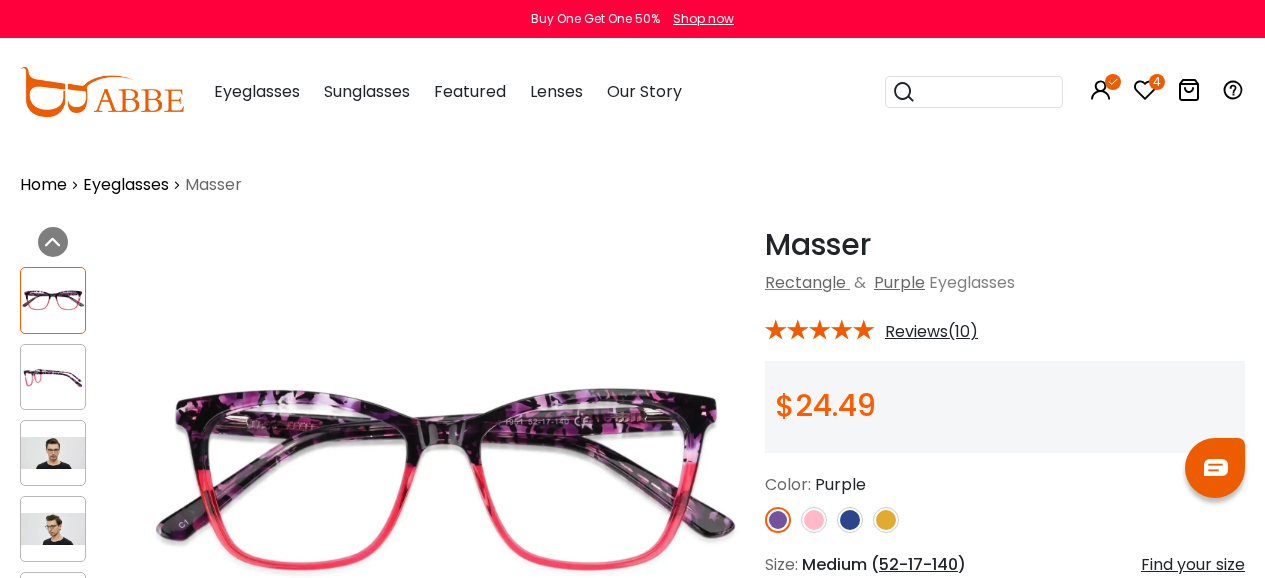 scroll, scrollTop: 0, scrollLeft: 0, axis: both 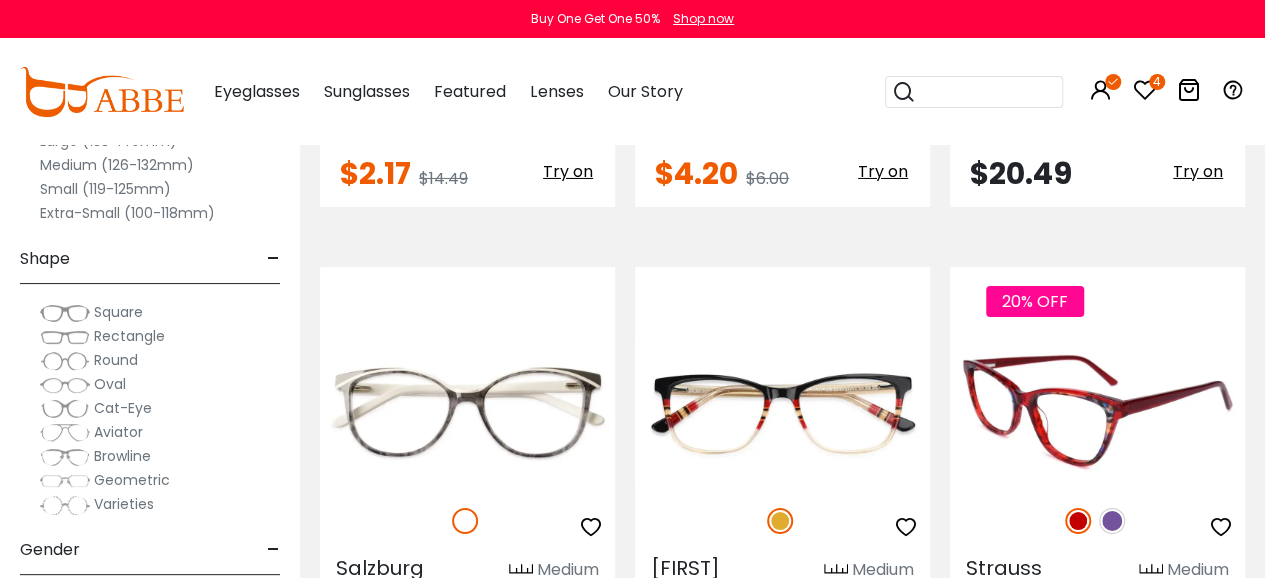 click at bounding box center (1097, 412) 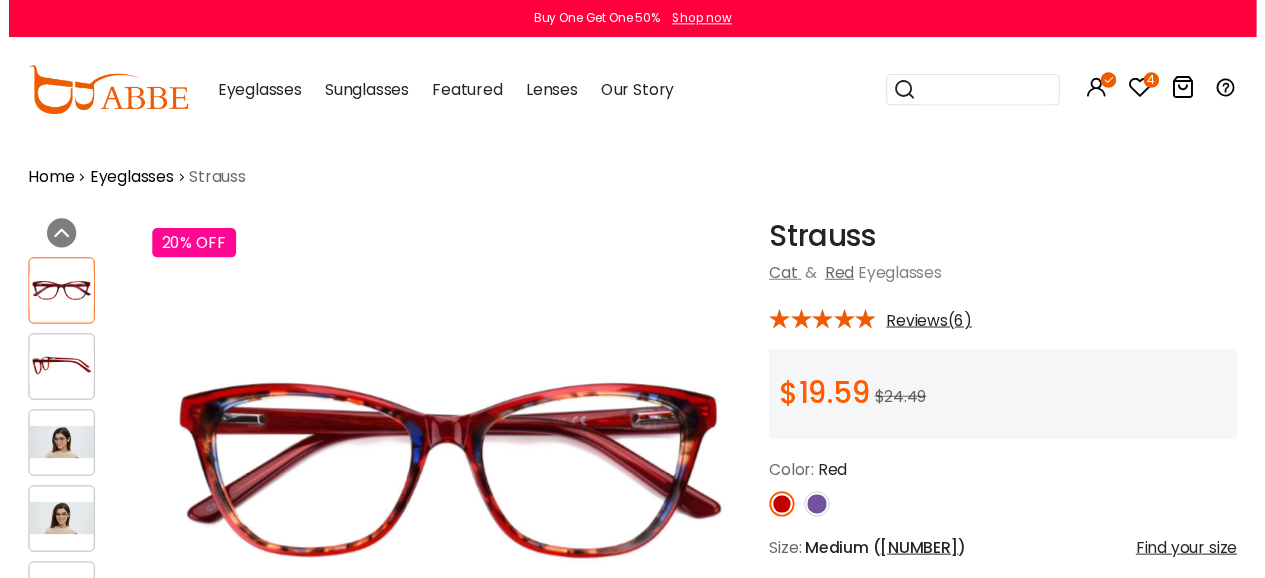 scroll, scrollTop: 0, scrollLeft: 0, axis: both 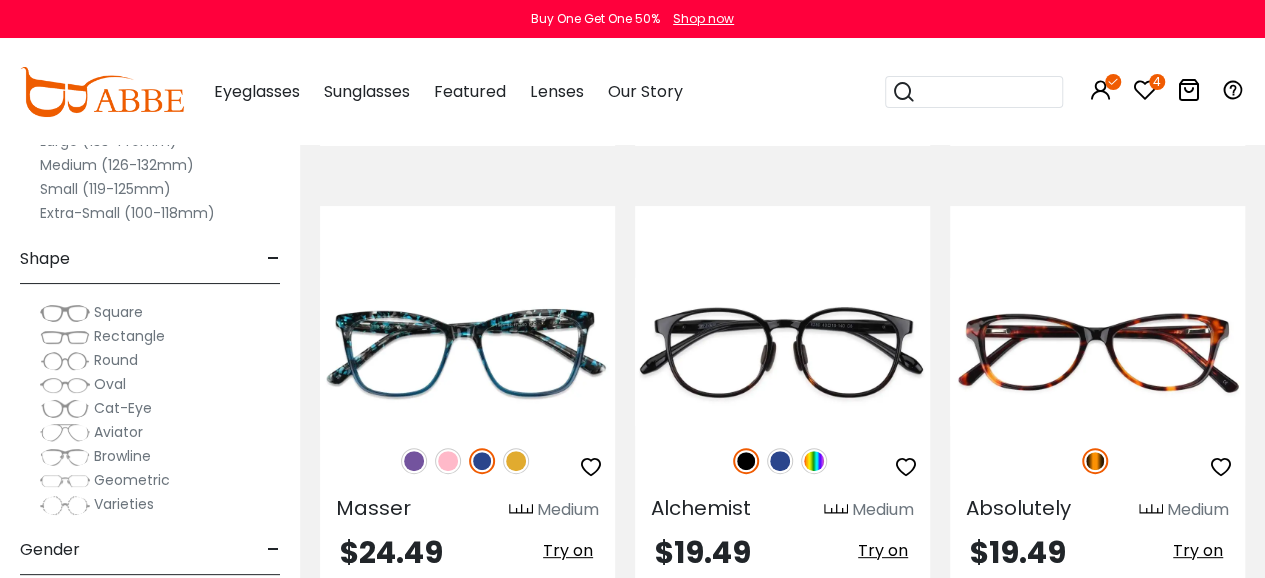 click on "Square" at bounding box center [118, 312] 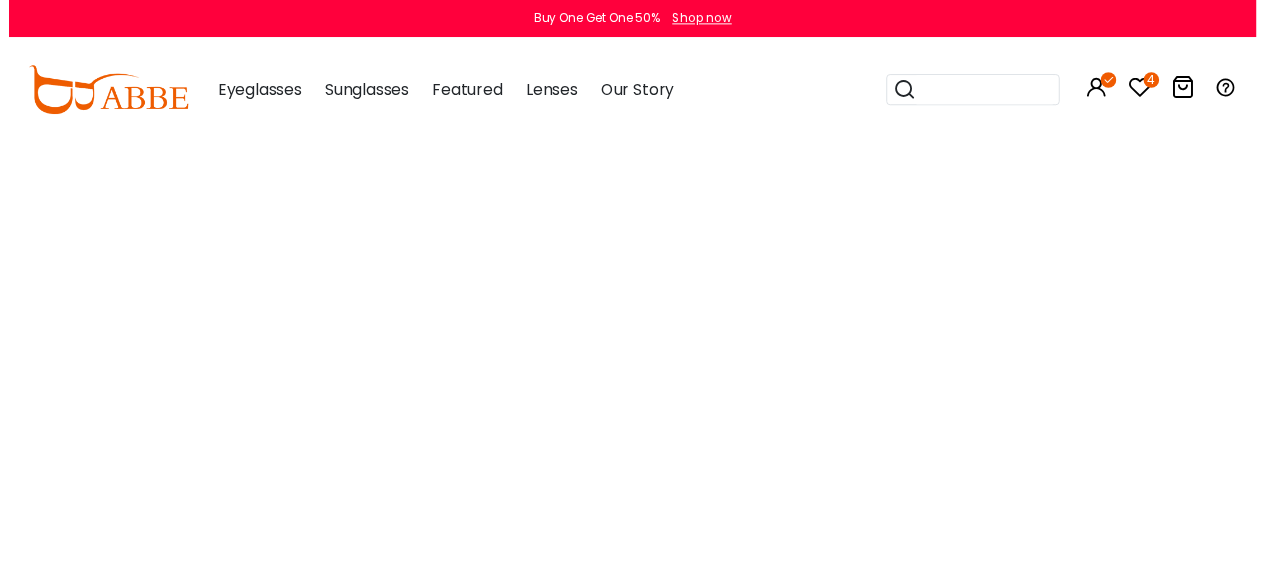 scroll, scrollTop: 0, scrollLeft: 0, axis: both 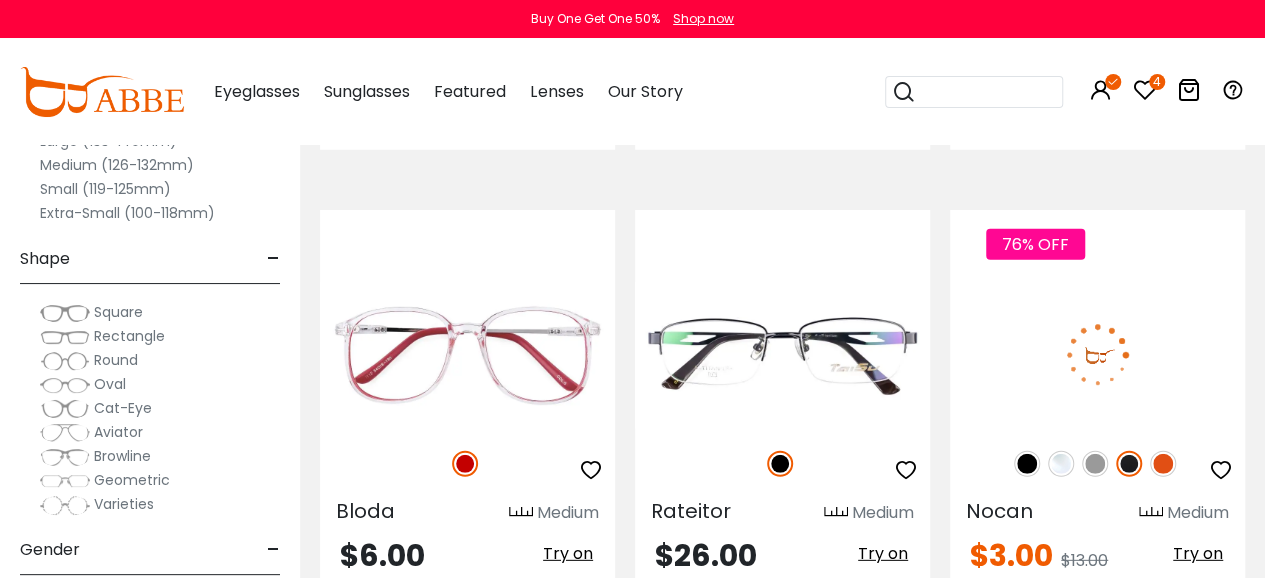 click at bounding box center (1163, 464) 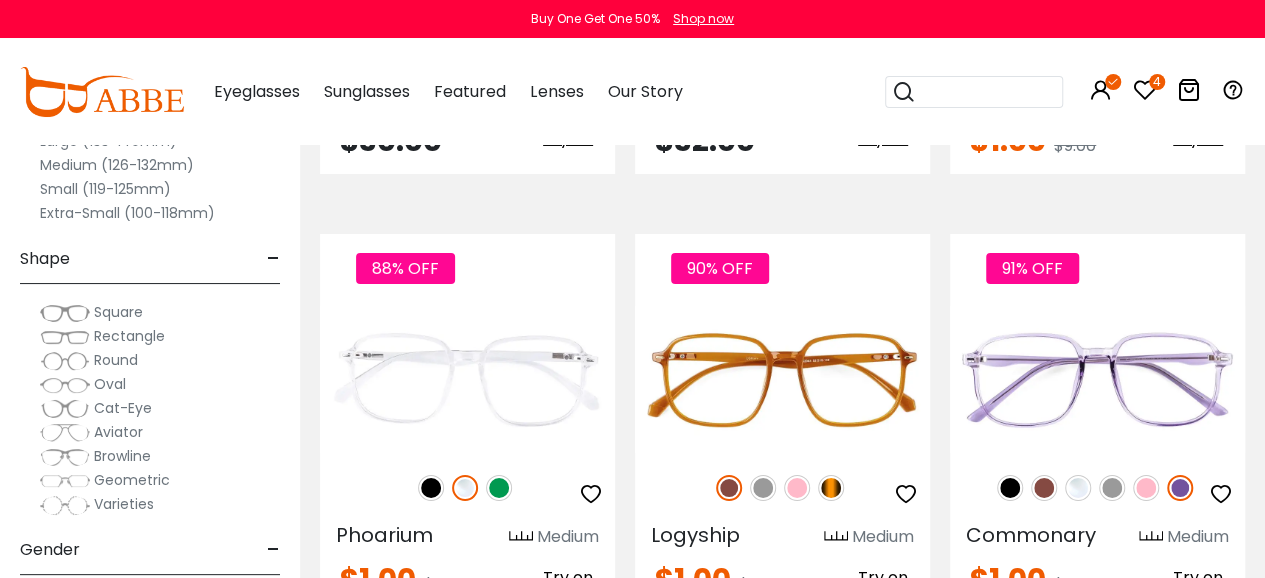 scroll, scrollTop: 3500, scrollLeft: 0, axis: vertical 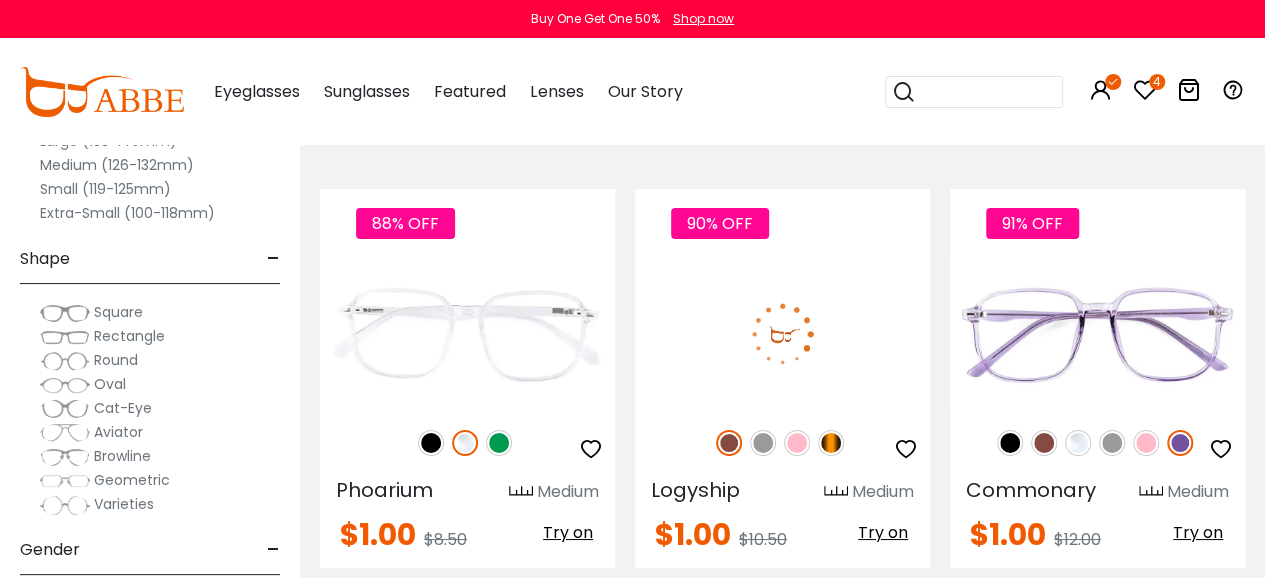 click at bounding box center (797, 443) 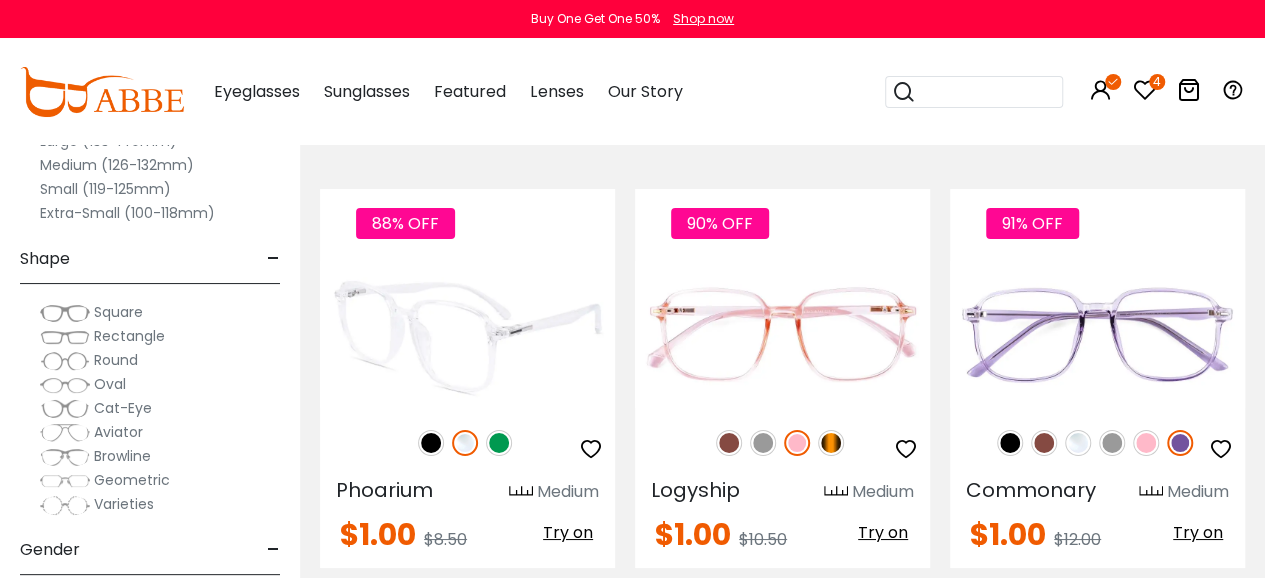 click at bounding box center (499, 443) 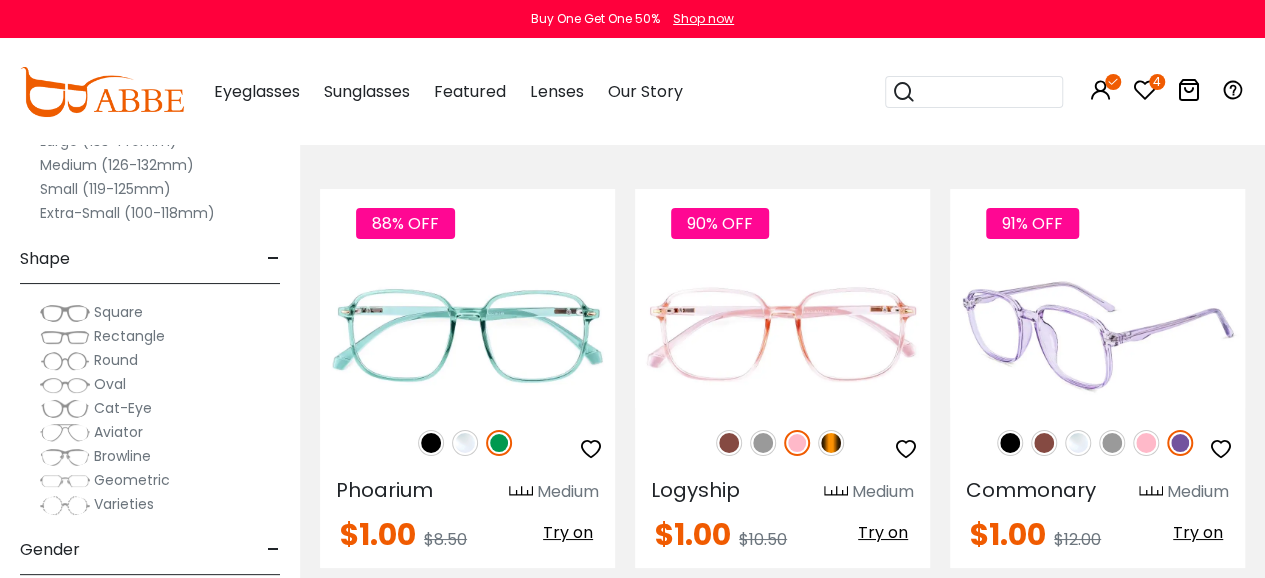 click at bounding box center (1146, 443) 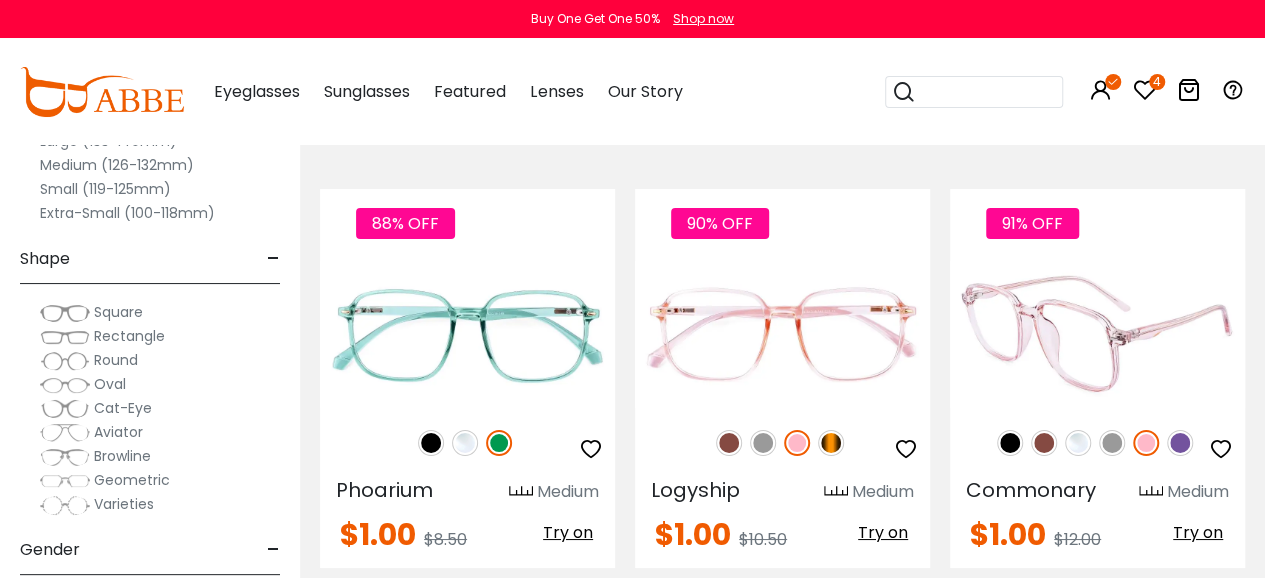 click at bounding box center (1180, 443) 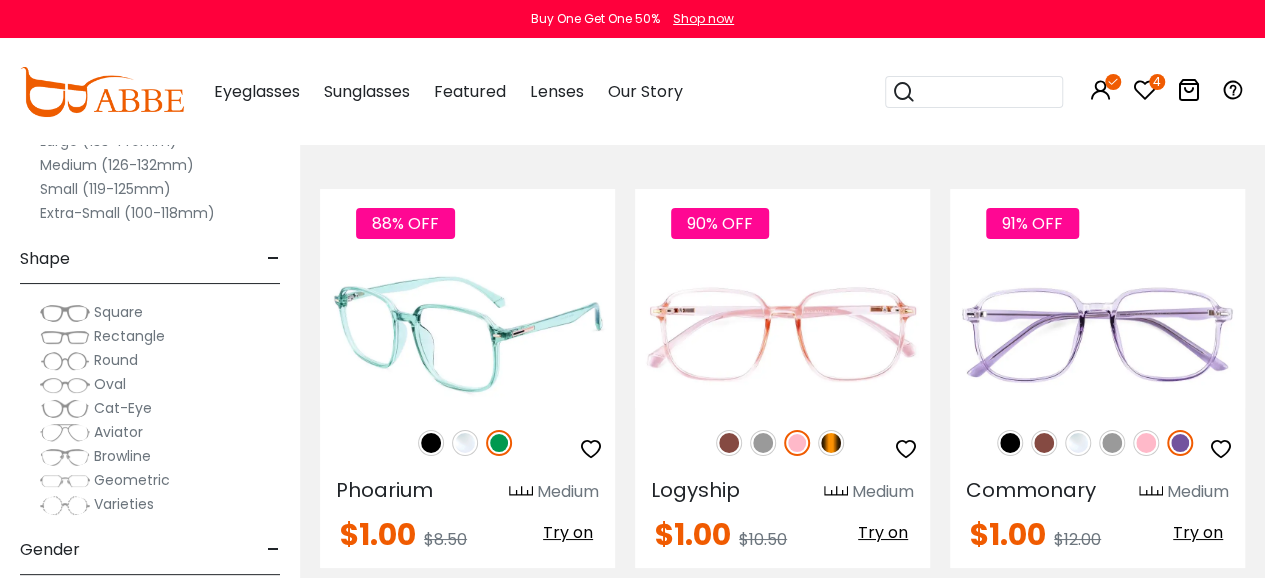 click at bounding box center [467, 334] 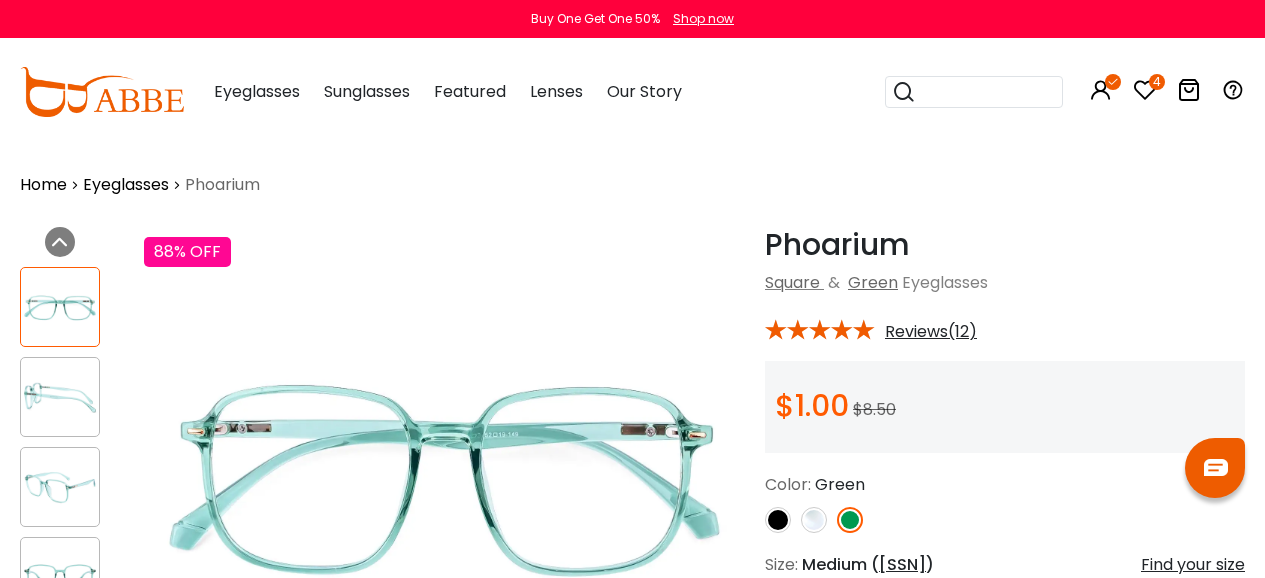 scroll, scrollTop: 0, scrollLeft: 0, axis: both 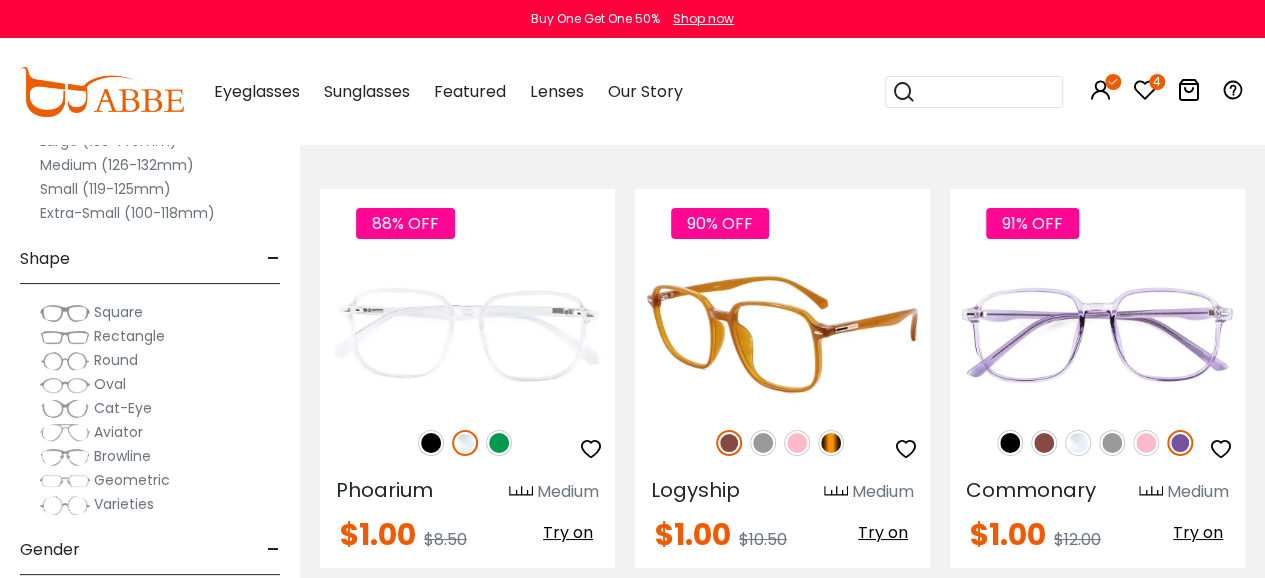 click at bounding box center (782, 334) 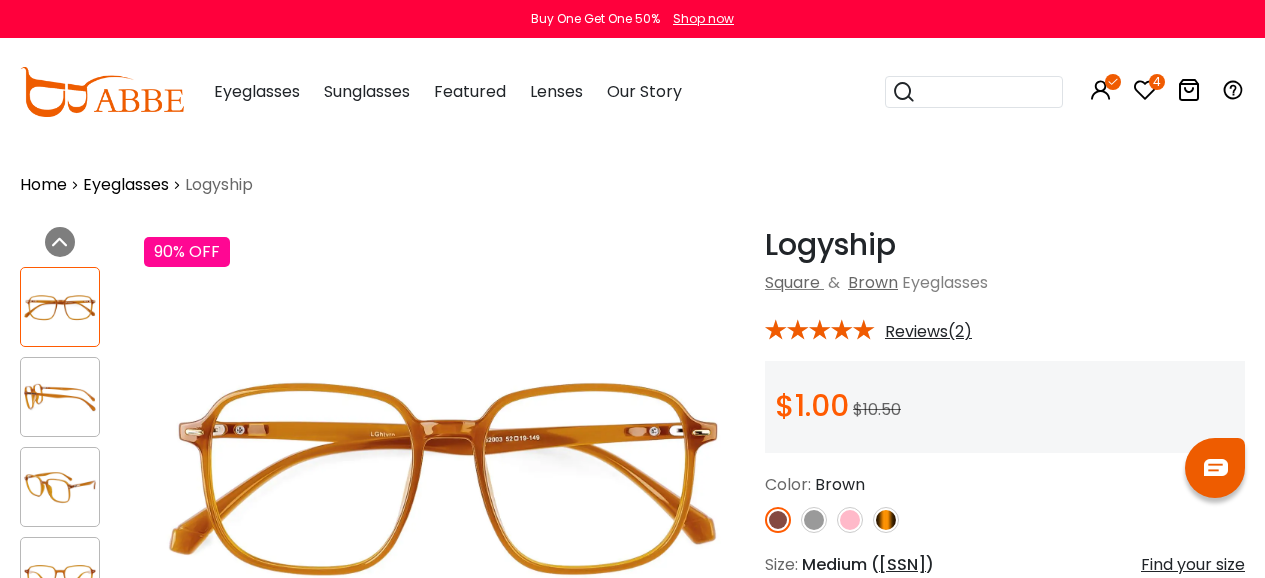 scroll, scrollTop: 0, scrollLeft: 0, axis: both 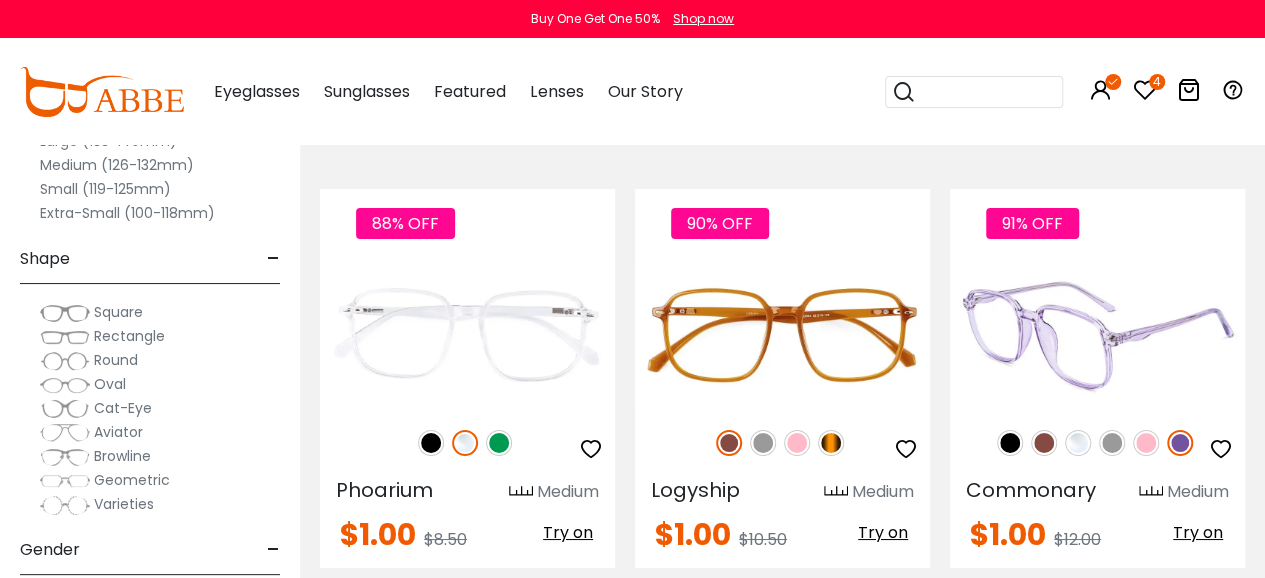 click at bounding box center (1097, 334) 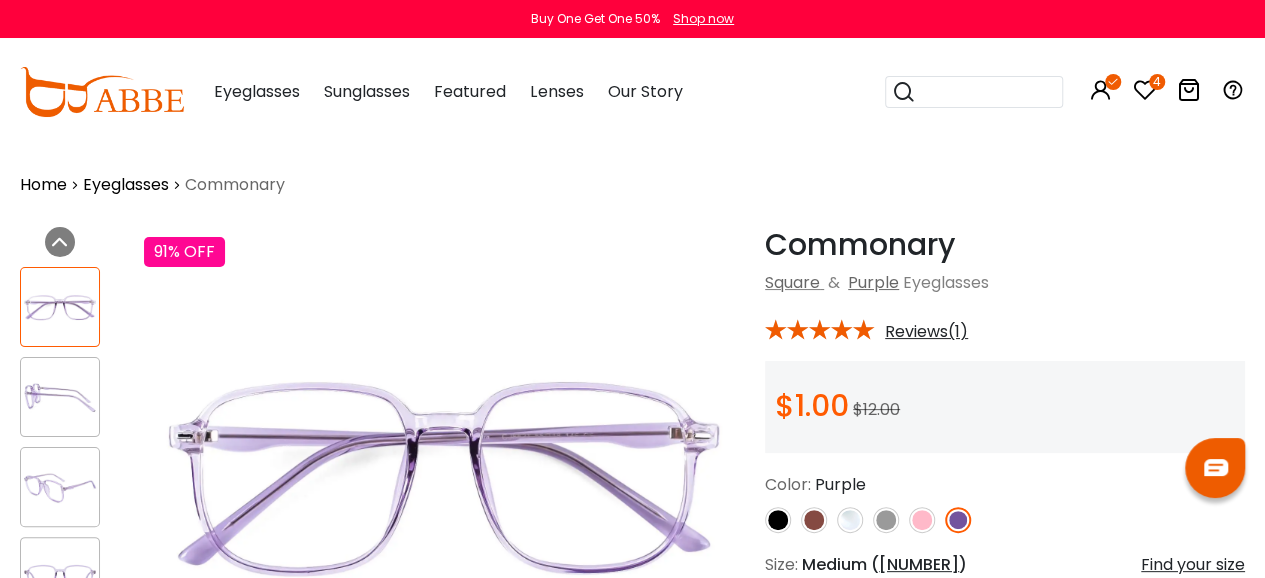 scroll, scrollTop: 0, scrollLeft: 0, axis: both 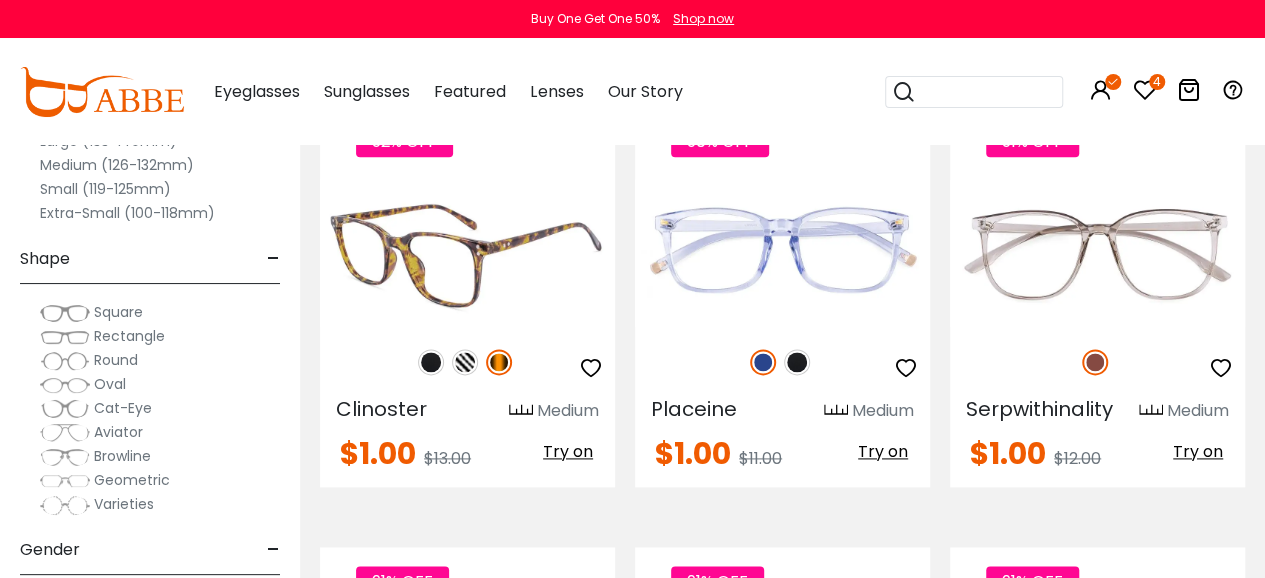click on "92% OFF" at bounding box center [467, 362] 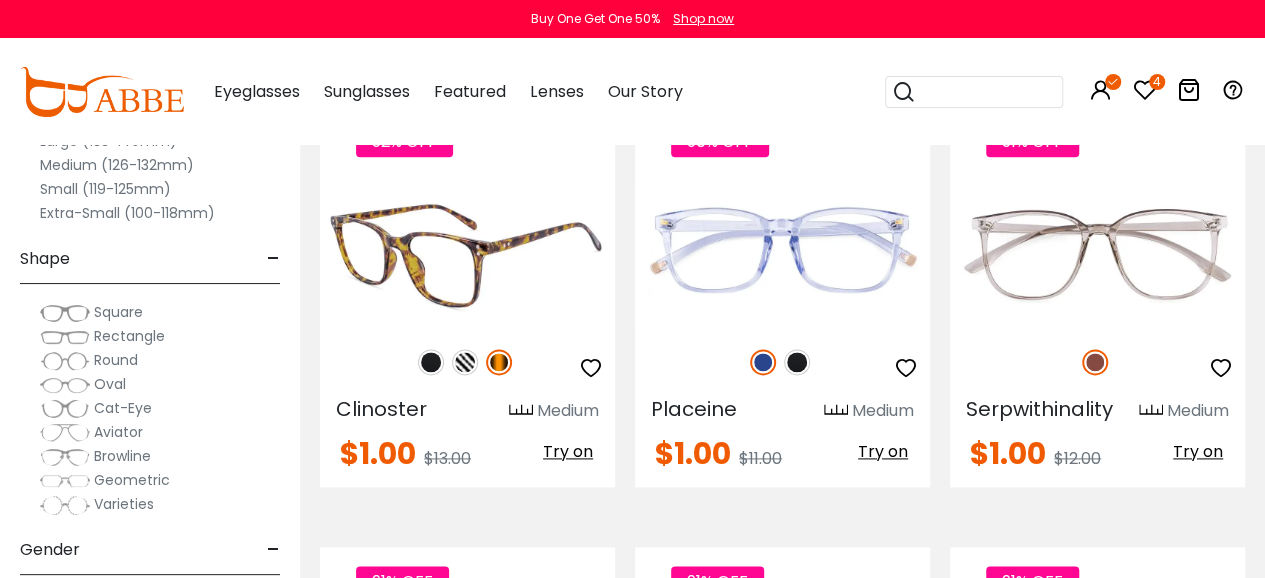 click at bounding box center (465, 362) 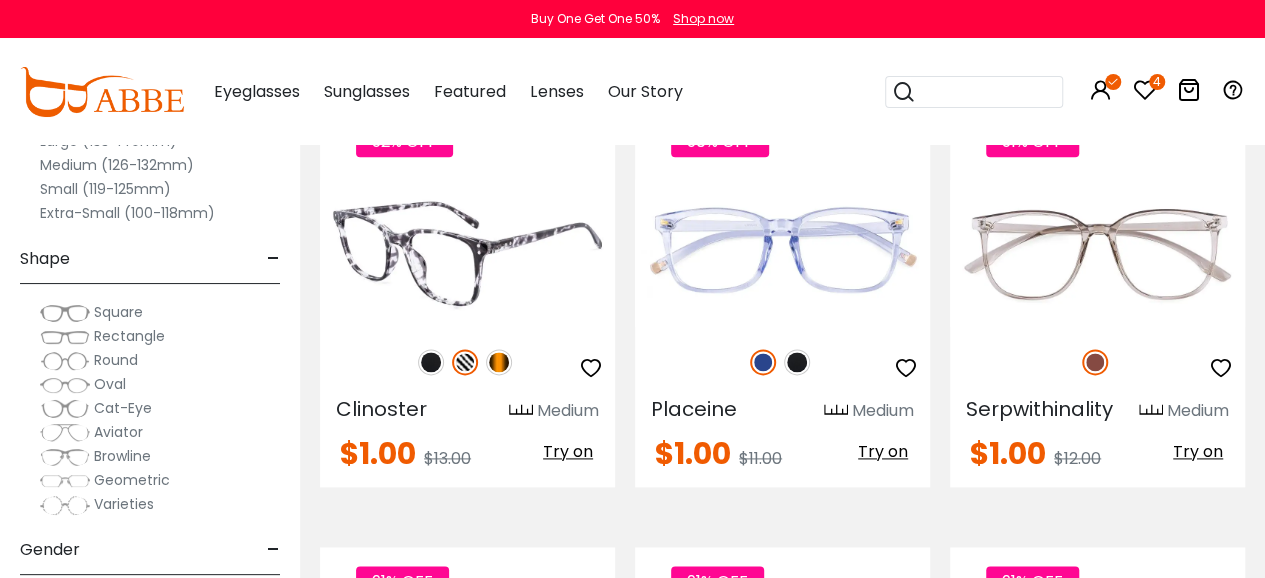 click at bounding box center (467, 252) 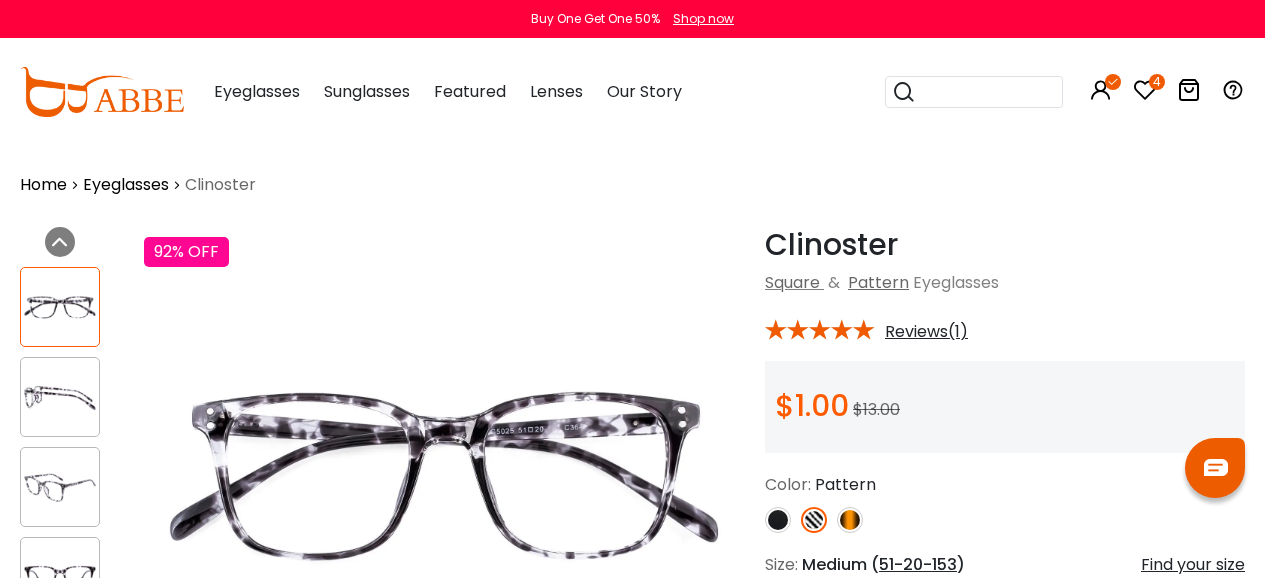 scroll, scrollTop: 0, scrollLeft: 0, axis: both 